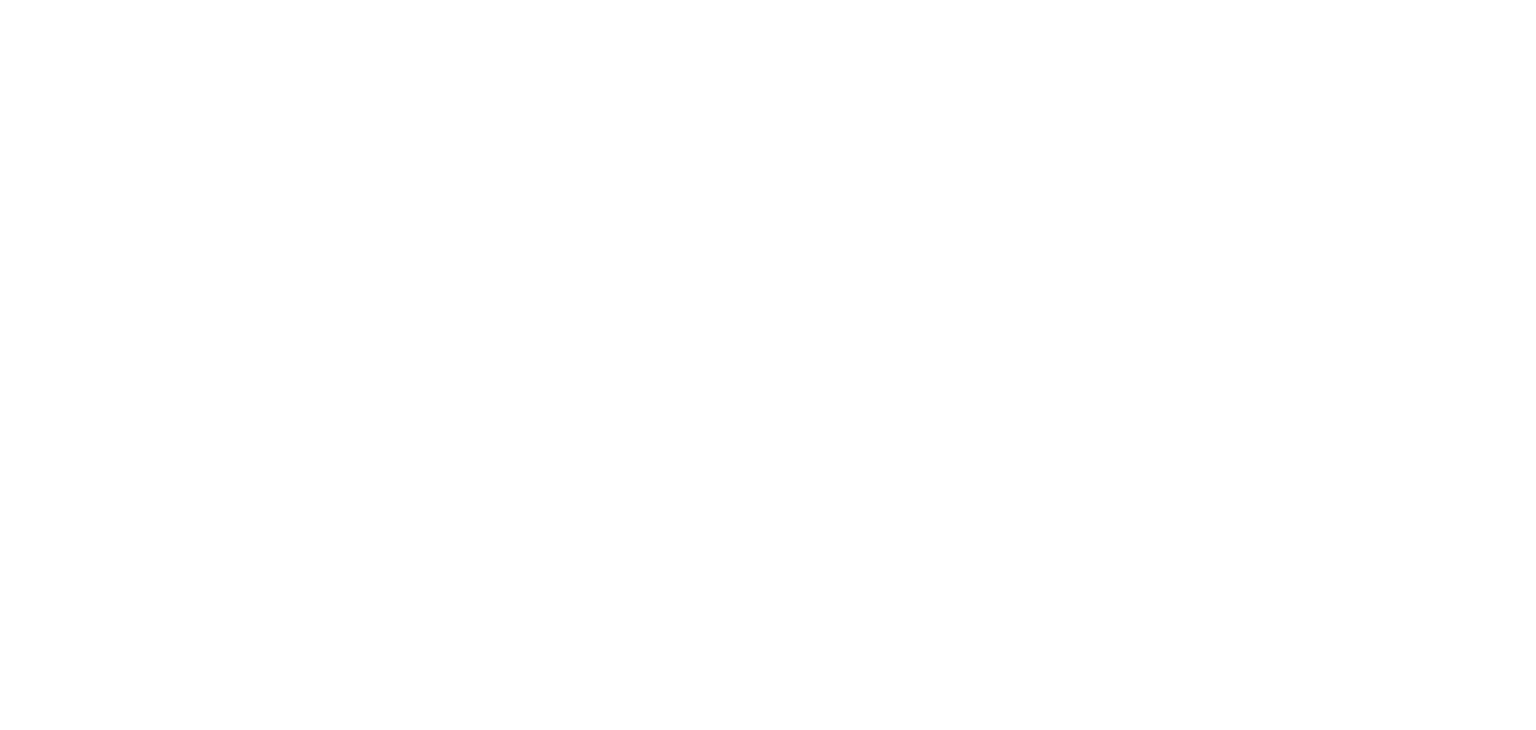 scroll, scrollTop: 0, scrollLeft: 0, axis: both 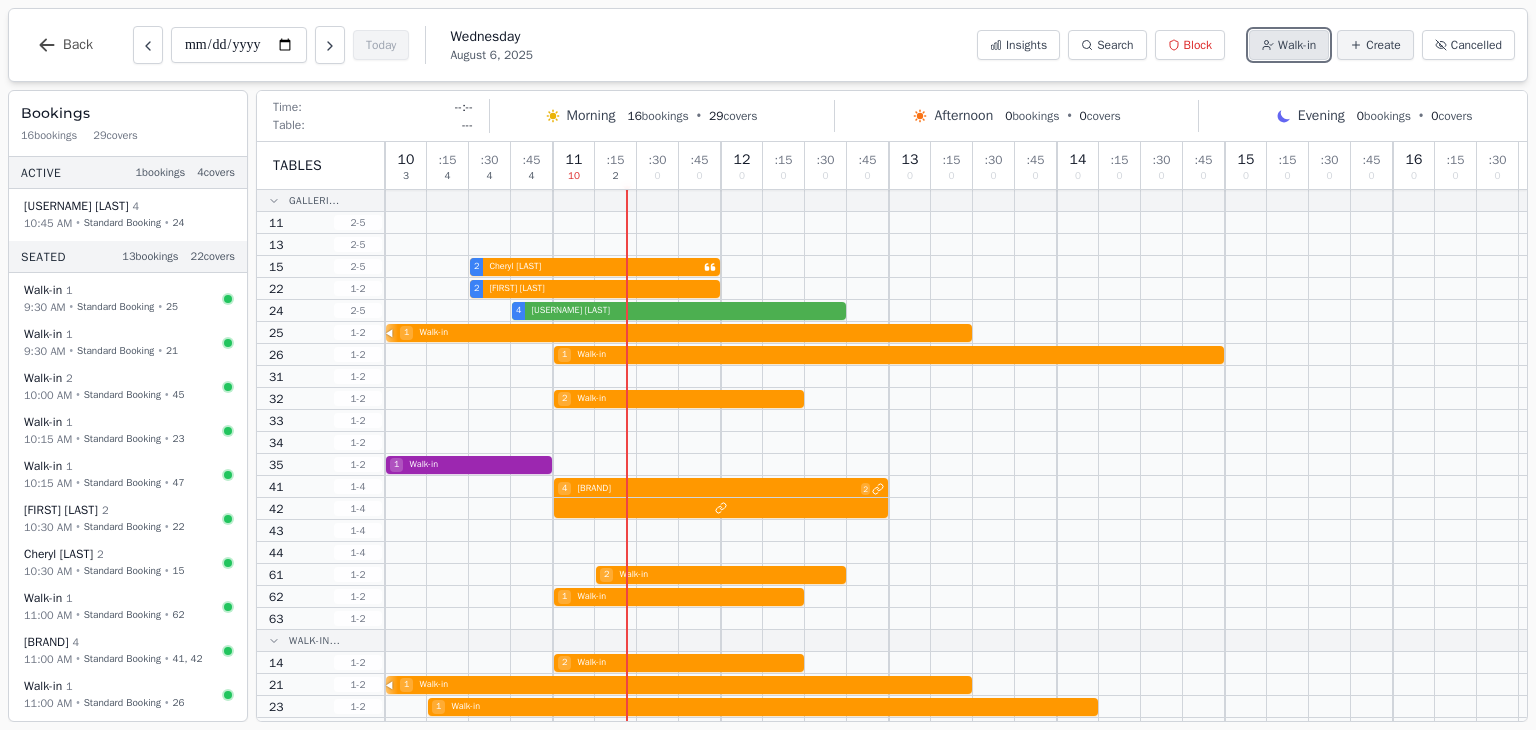 click on "Walk-in" at bounding box center [1289, 45] 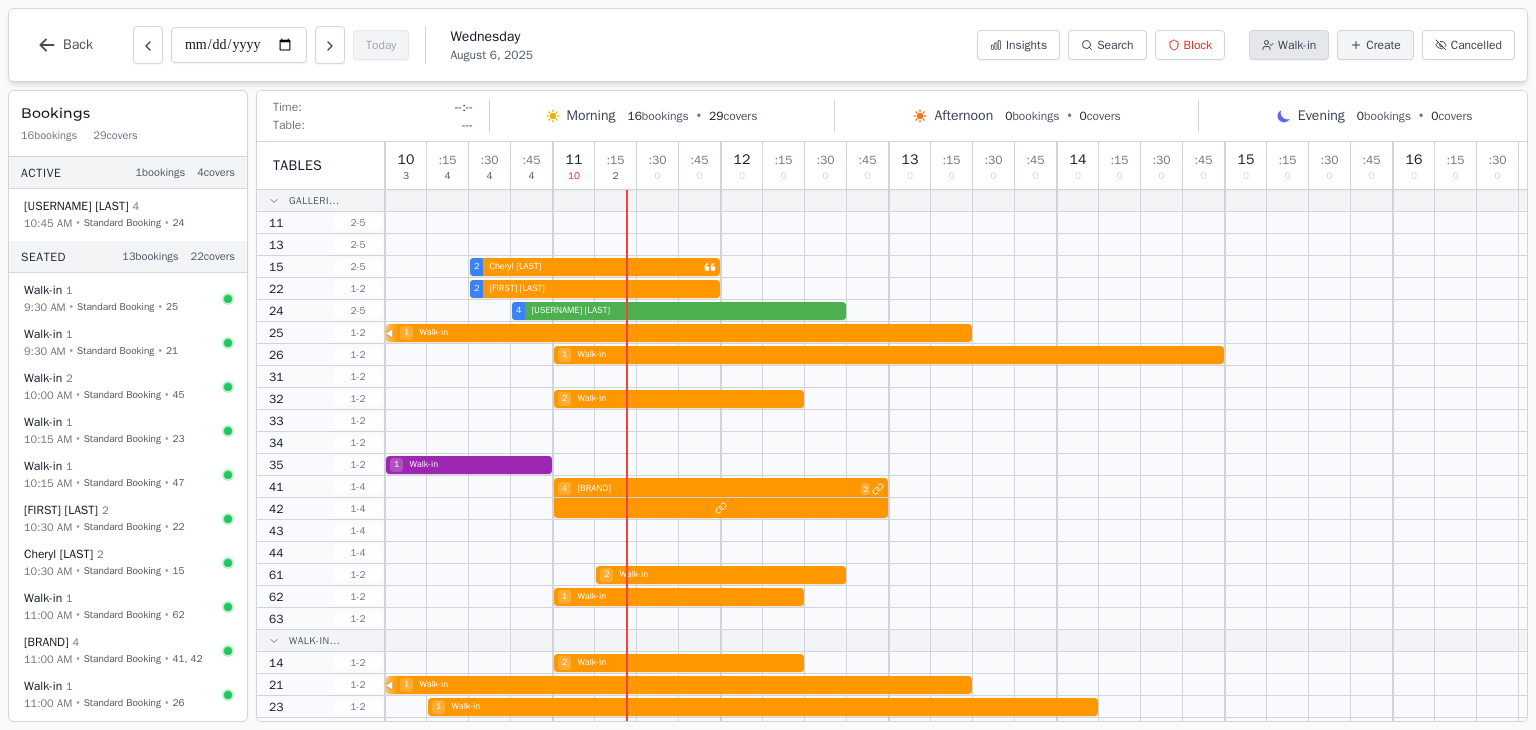 select on "****" 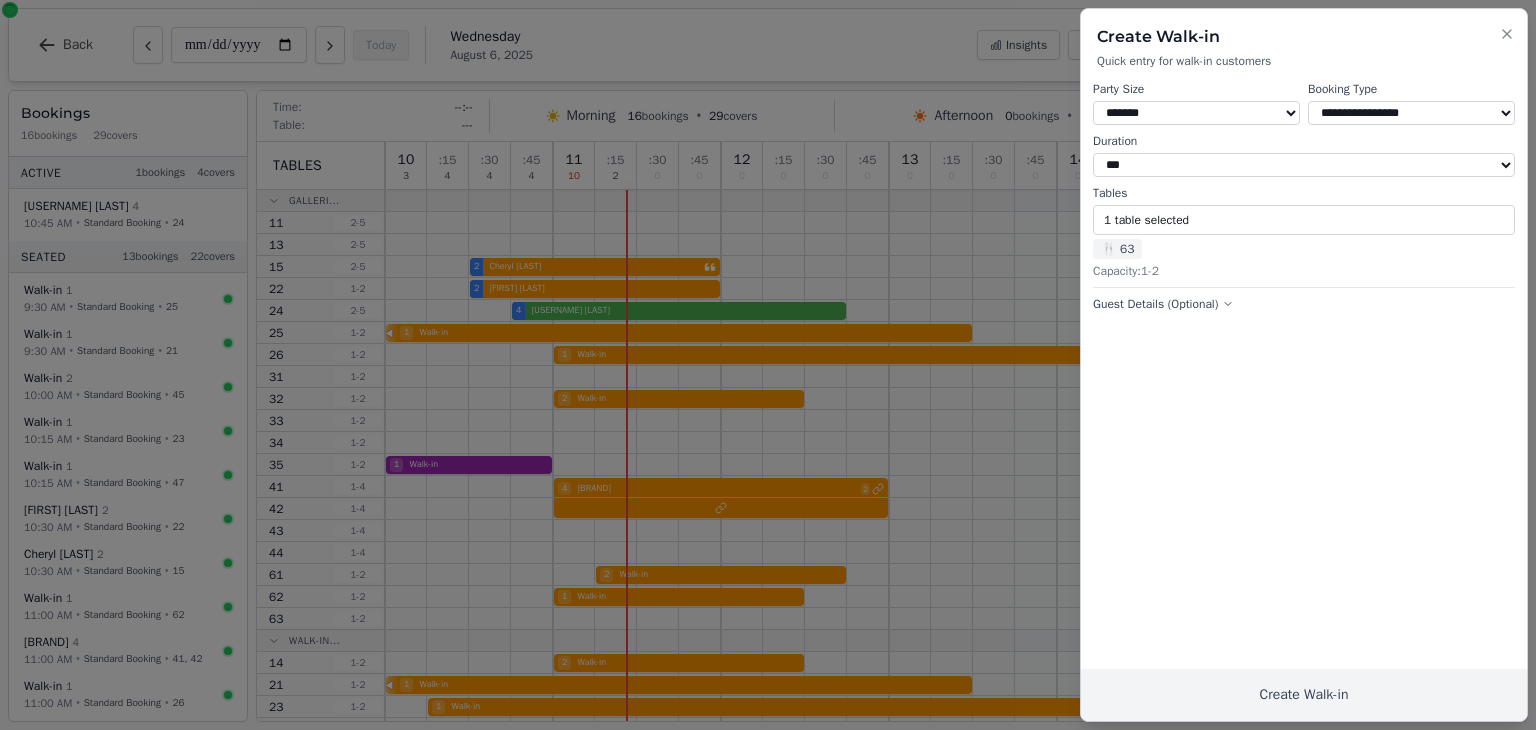 click on "*   ***** *   ****** *   ****** *   ****** *   ****** *   ****** *   ****** *   ****** *   ****** **   ****** **   ****** **   ****** **   ****** **   ****** **   ****** **   ****** **   ****** **   ****** **   ****** **   ****** **   ****** **   ****** **   ****** **   ****** **   ****** **   ****** **   ****** **   ****** **   ****** **   ******" at bounding box center (1196, 113) 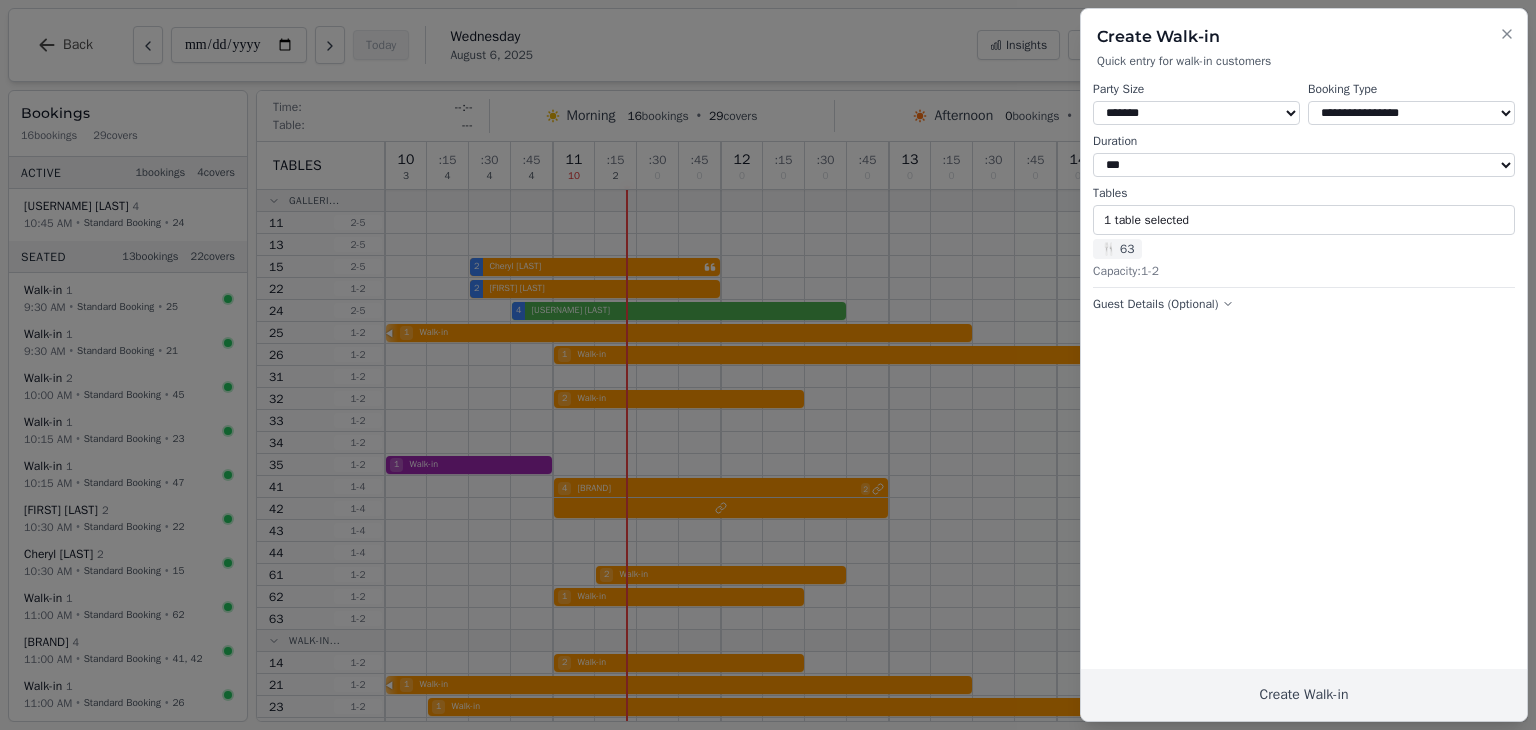 select on "*" 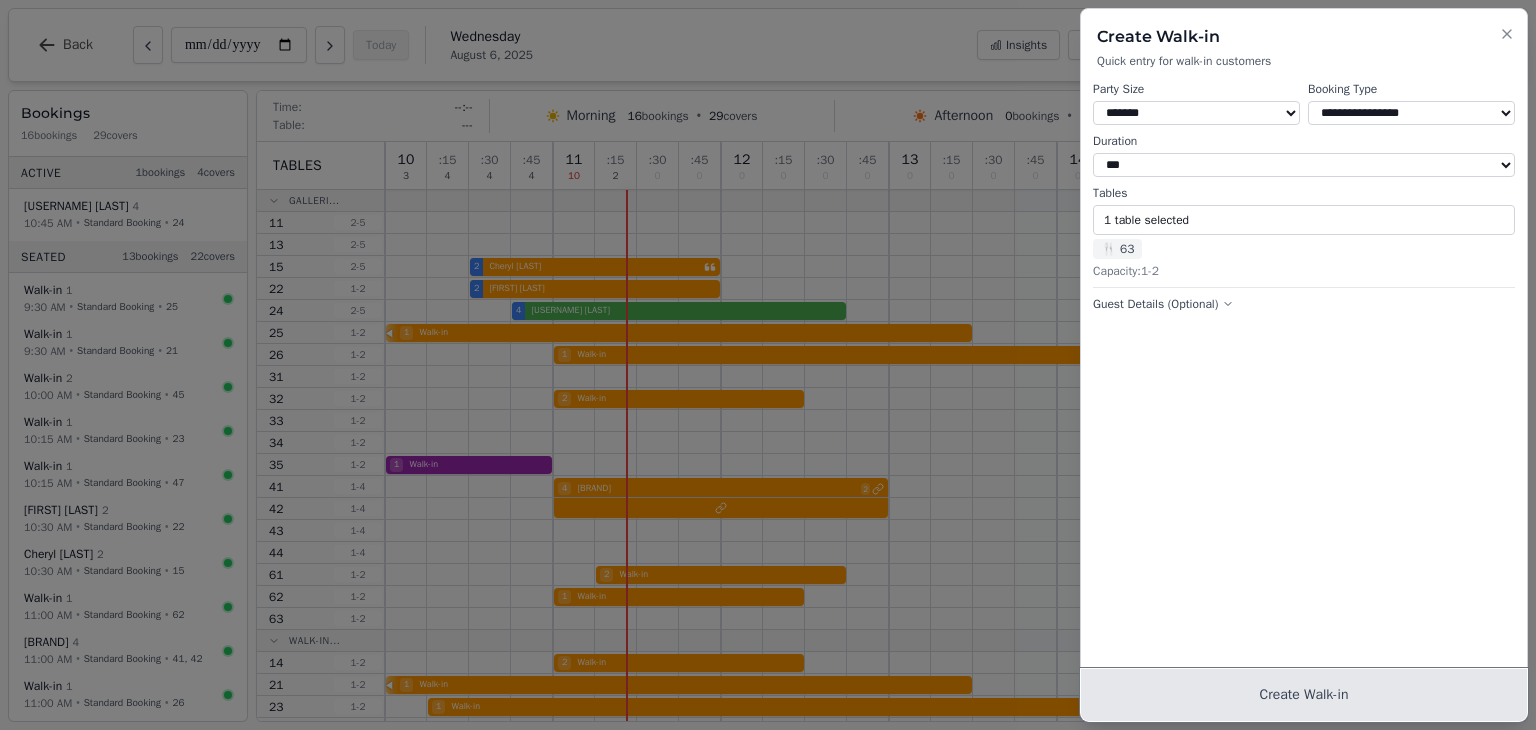click on "Create Walk-in" at bounding box center [1304, 695] 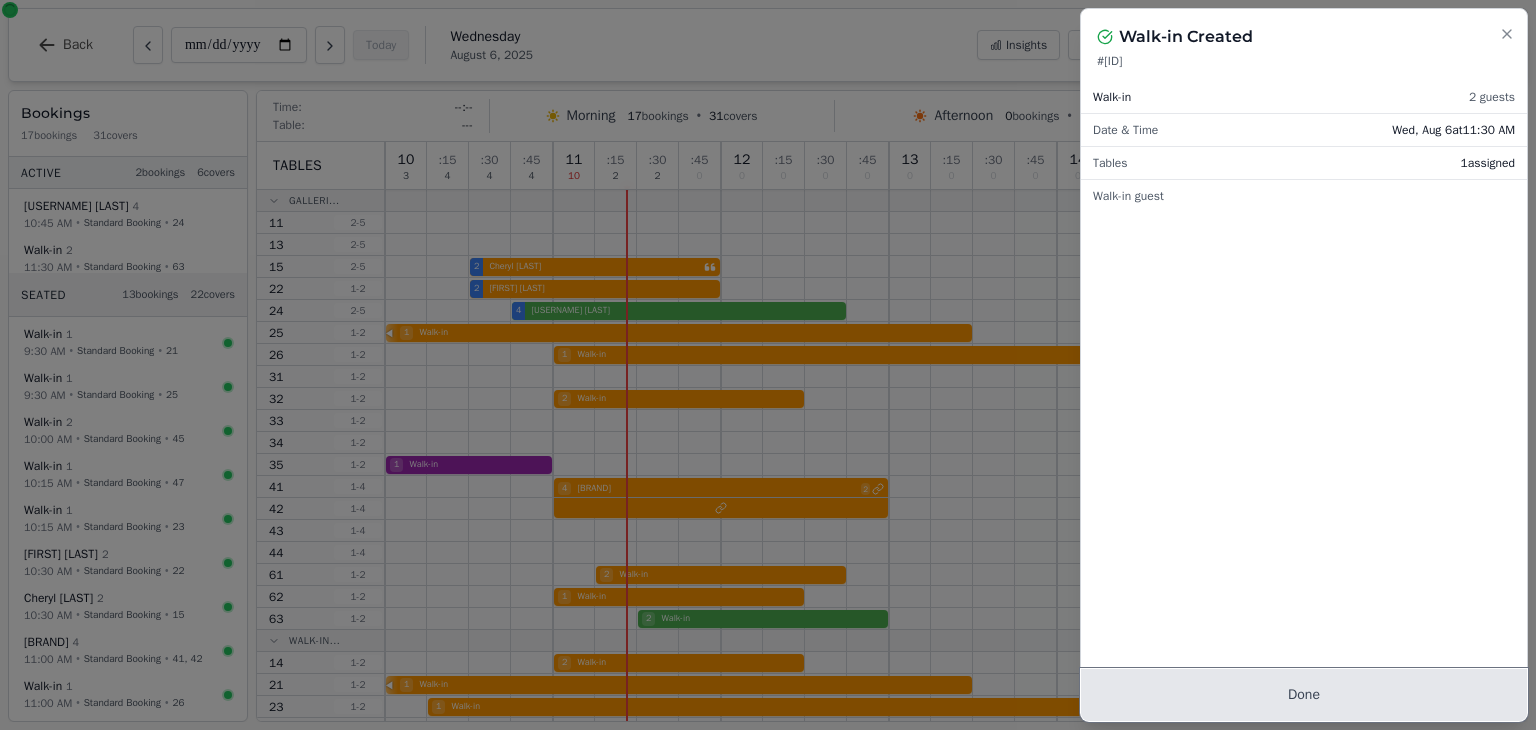 click on "Done" at bounding box center [1304, 695] 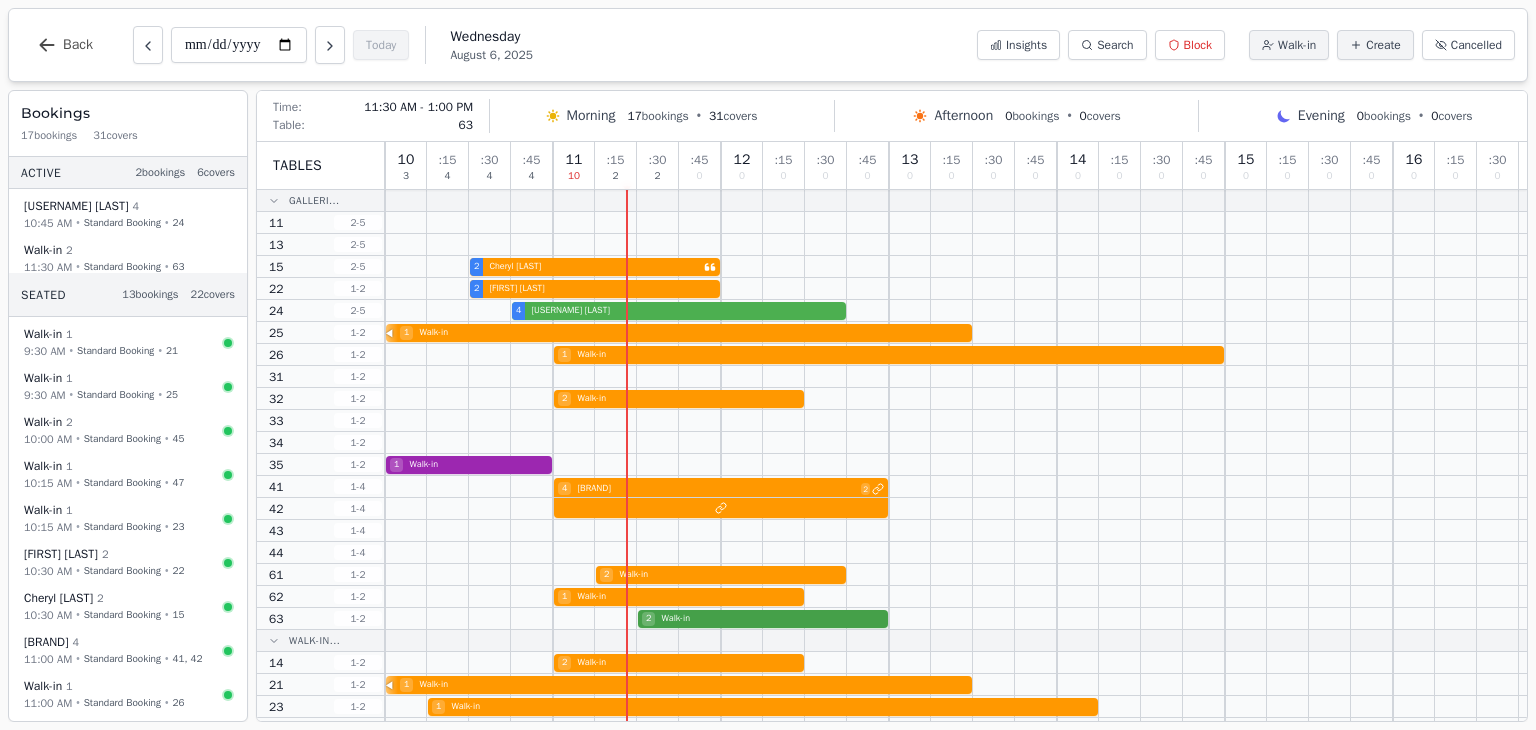 click on "2 Walk-in" at bounding box center [956, 619] 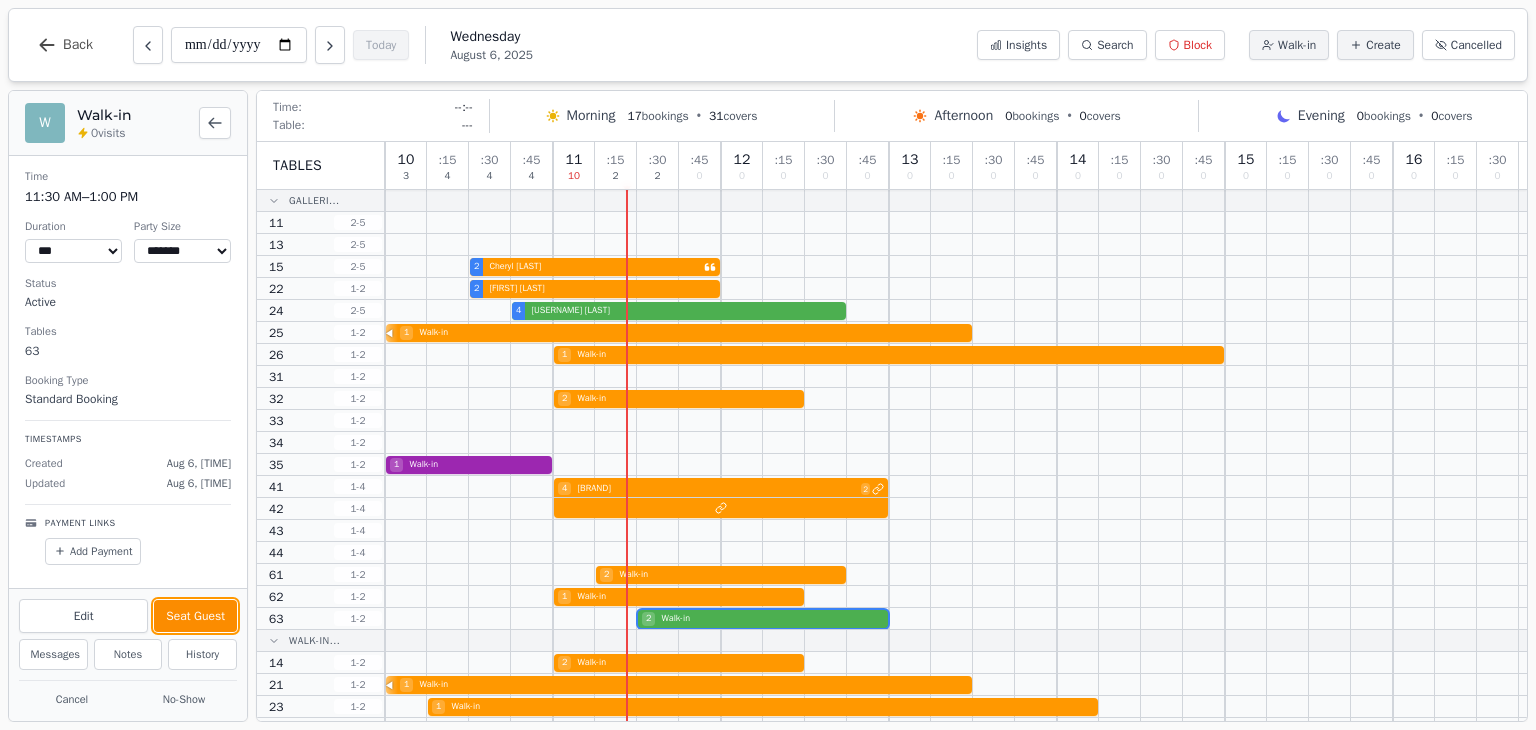 click on "Seat Guest" at bounding box center [195, 616] 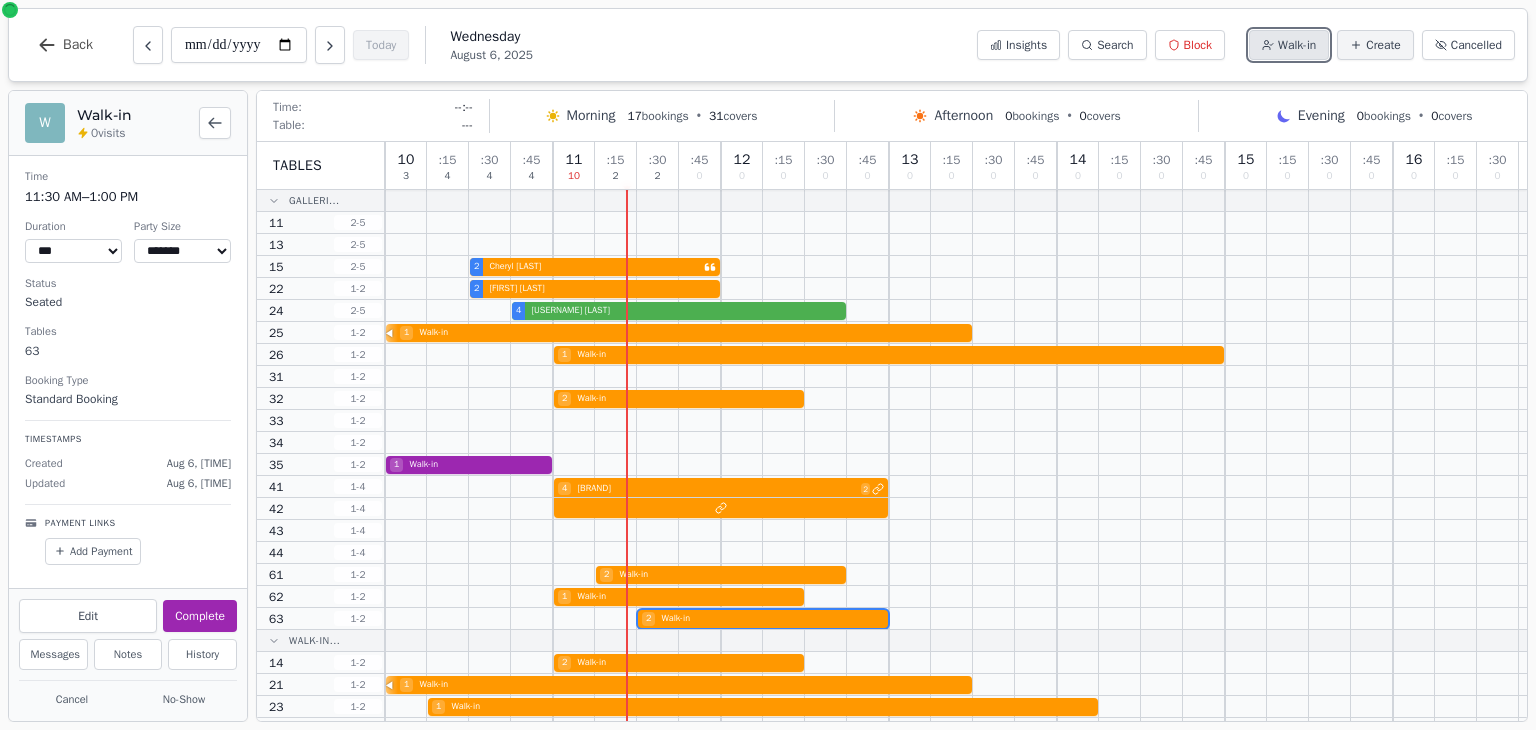 click on "Walk-in" at bounding box center (1297, 45) 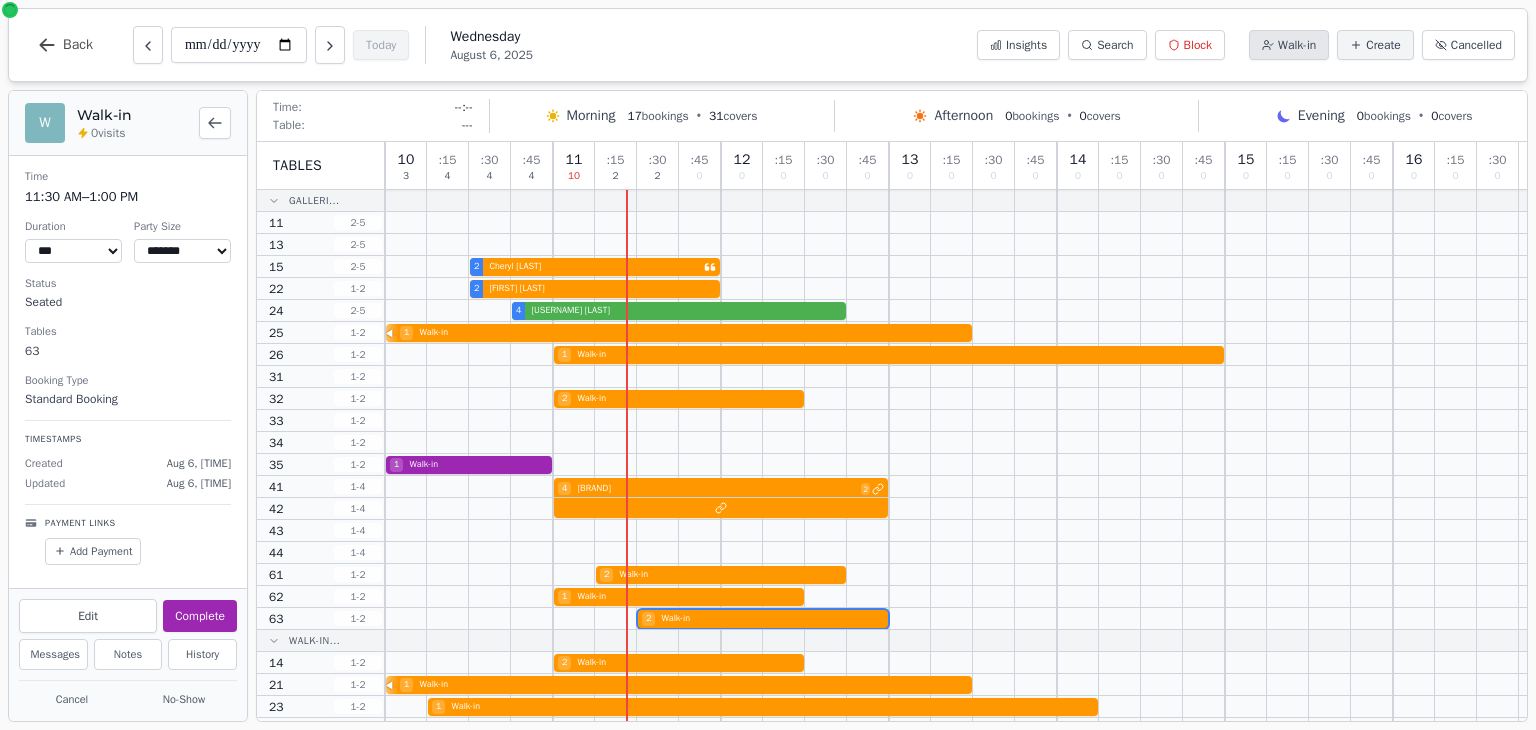 select on "****" 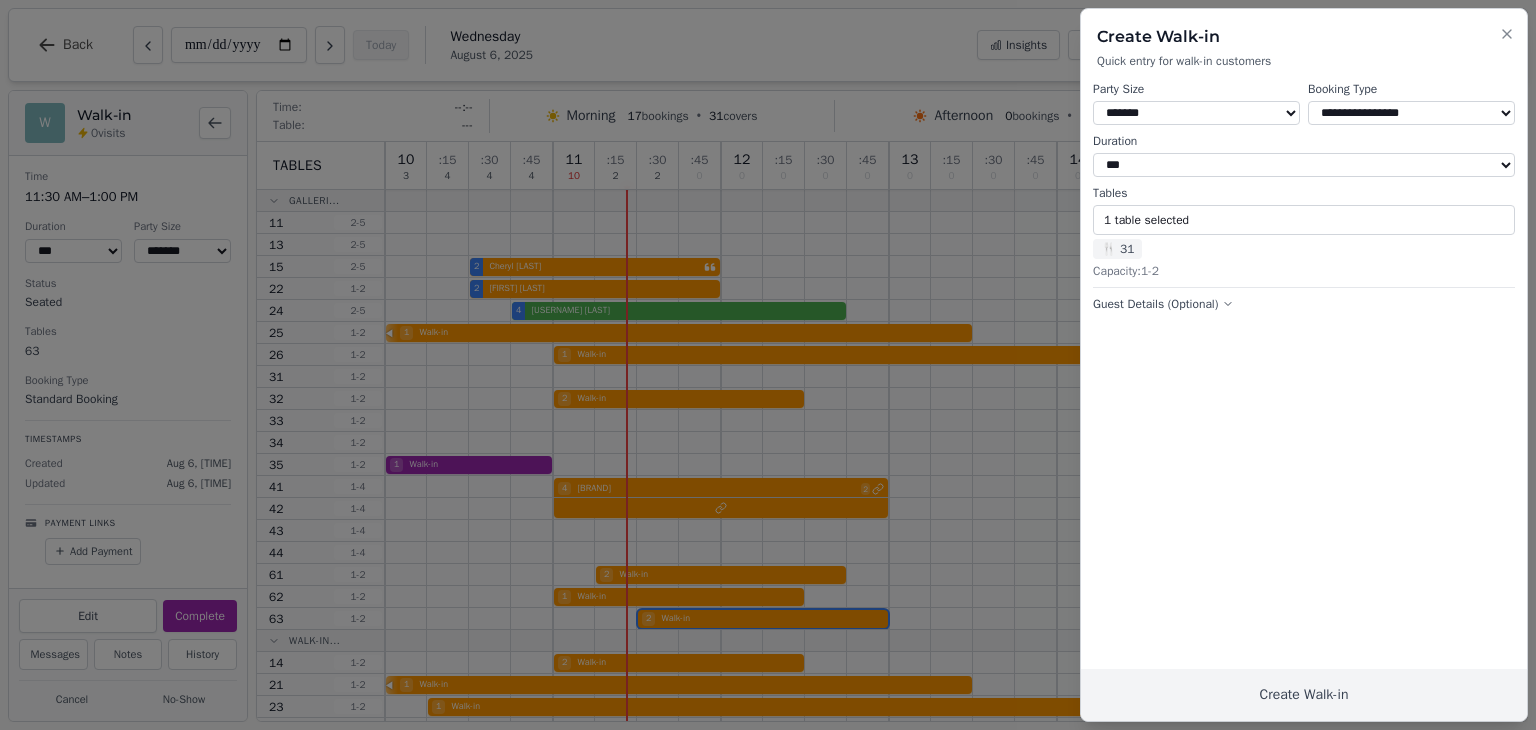 click on "*   ***** *   ****** *   ****** *   ****** *   ****** *   ****** *   ****** *   ****** *   ****** **   ****** **   ****** **   ****** **   ****** **   ****** **   ****** **   ****** **   ****** **   ****** **   ****** **   ****** **   ****** **   ****** **   ****** **   ****** **   ****** **   ****** **   ****** **   ****** **   ****** **   ******" at bounding box center (1196, 113) 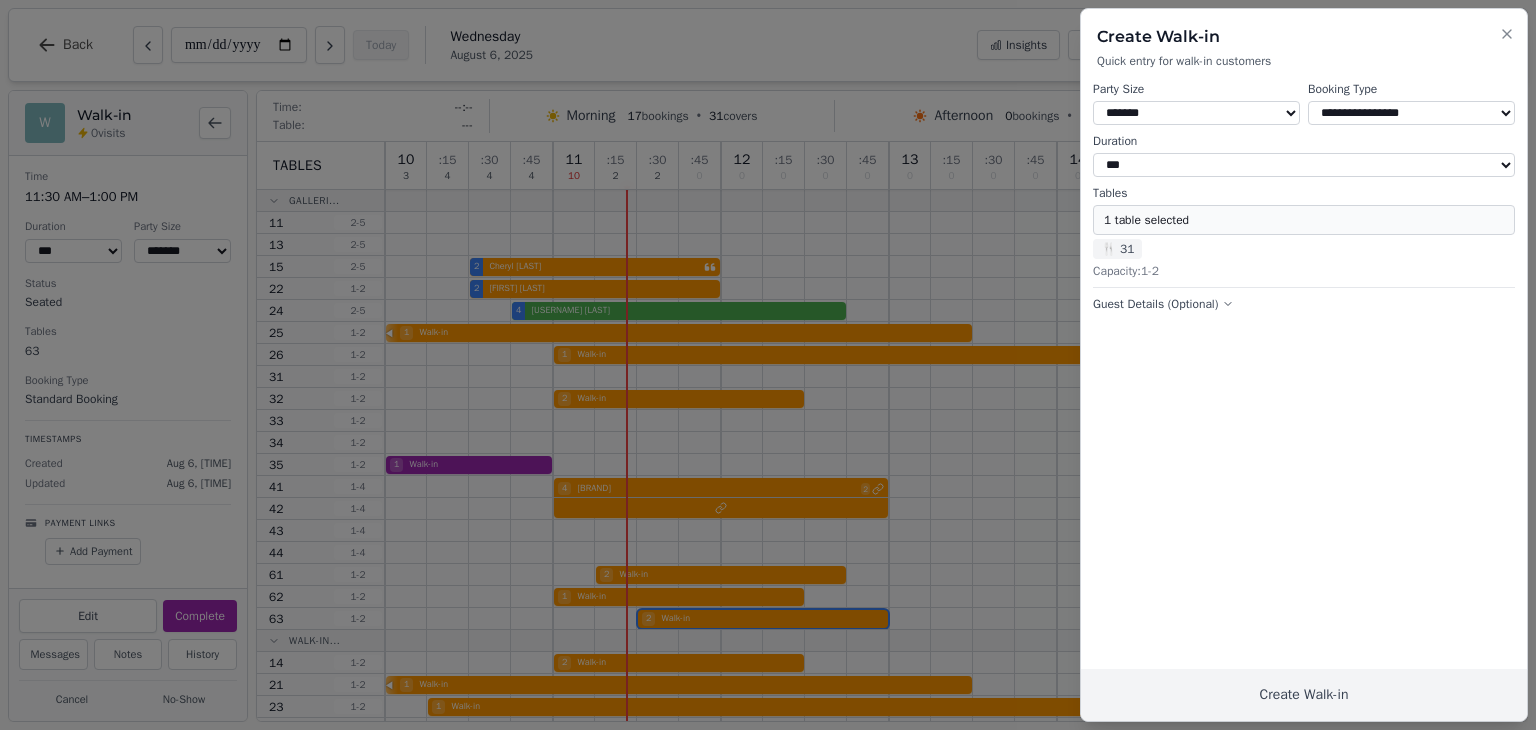 click on "1 table selected" at bounding box center (1304, 220) 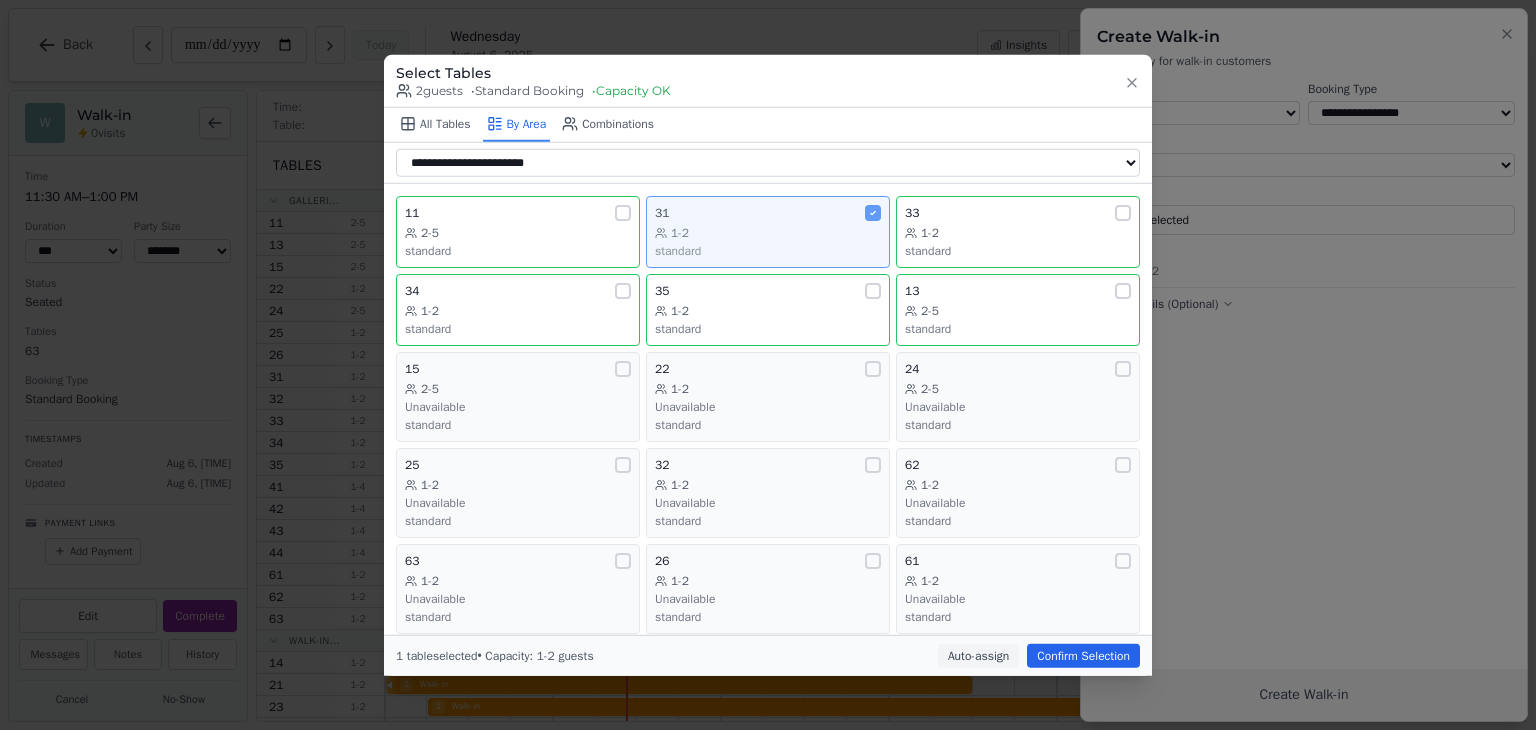 click on "standard" at bounding box center (768, 251) 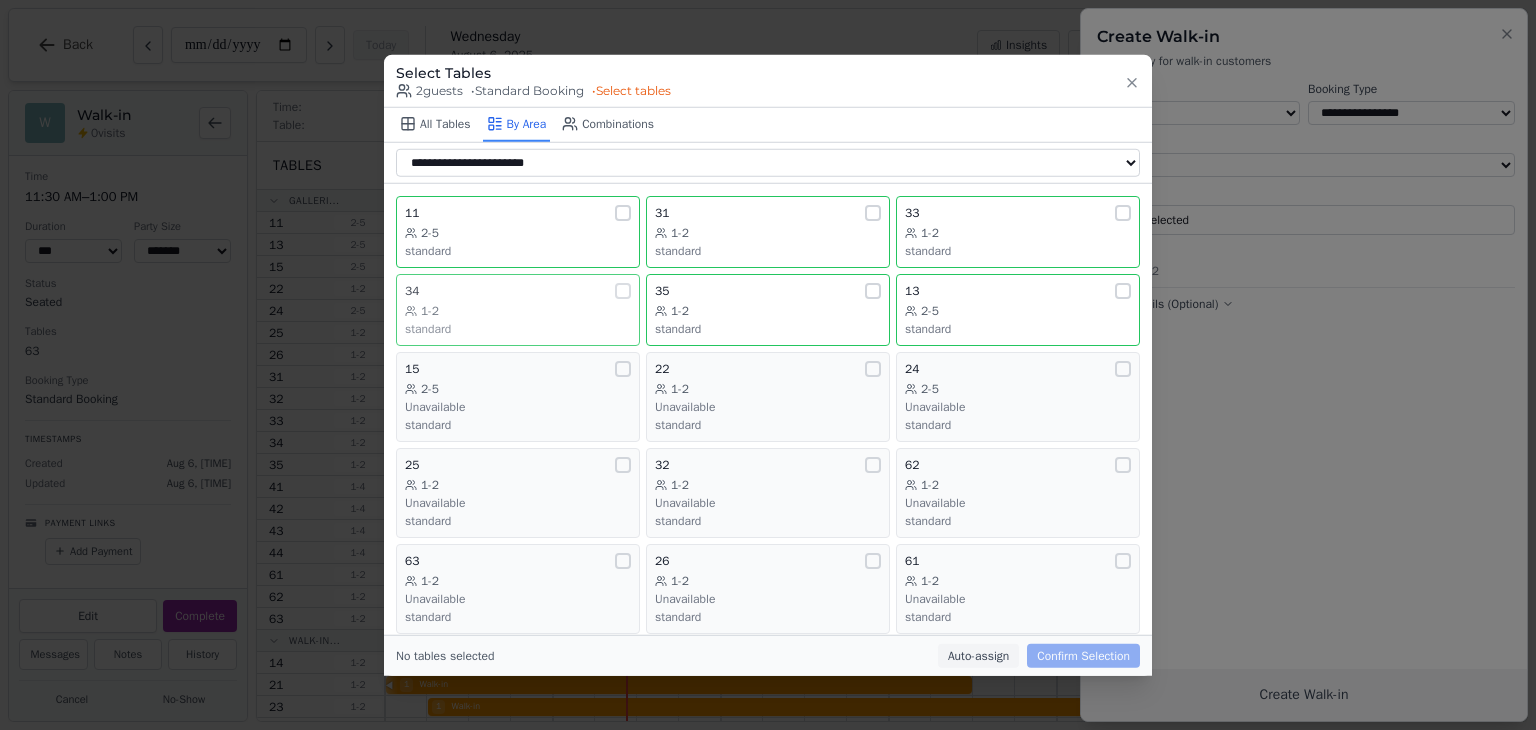 click on "standard" at bounding box center (518, 329) 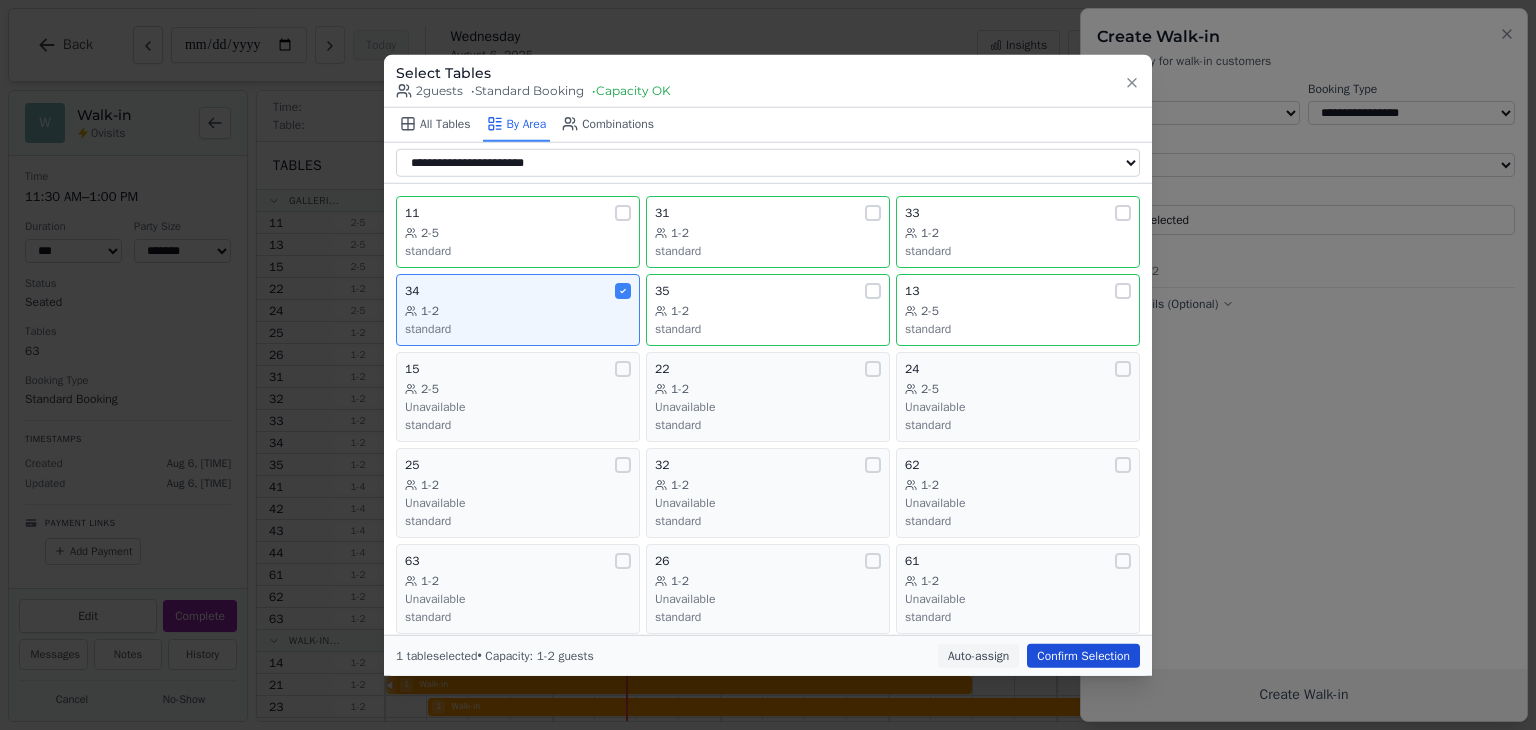 click on "Confirm Selection" at bounding box center [1083, 655] 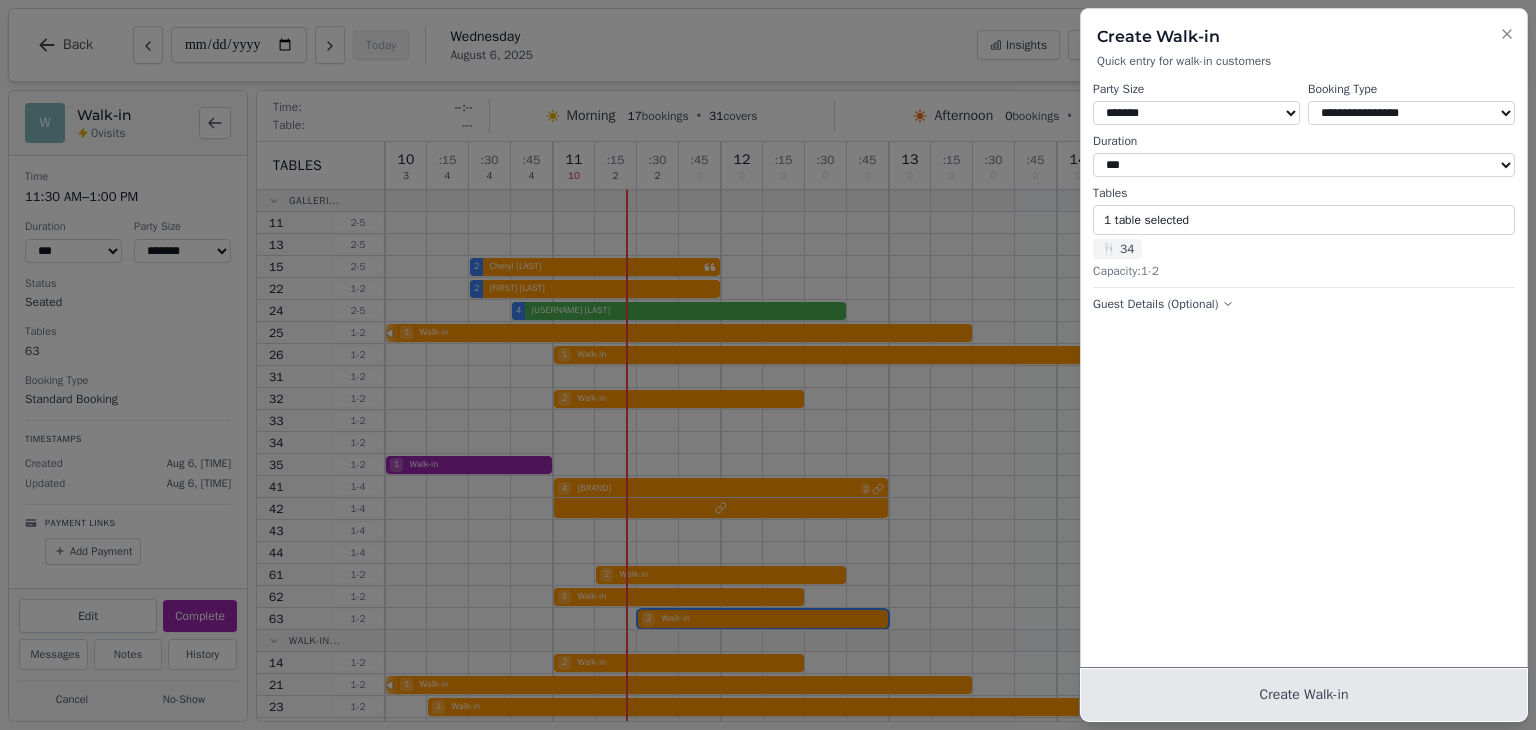 click on "Create Walk-in" at bounding box center (1304, 695) 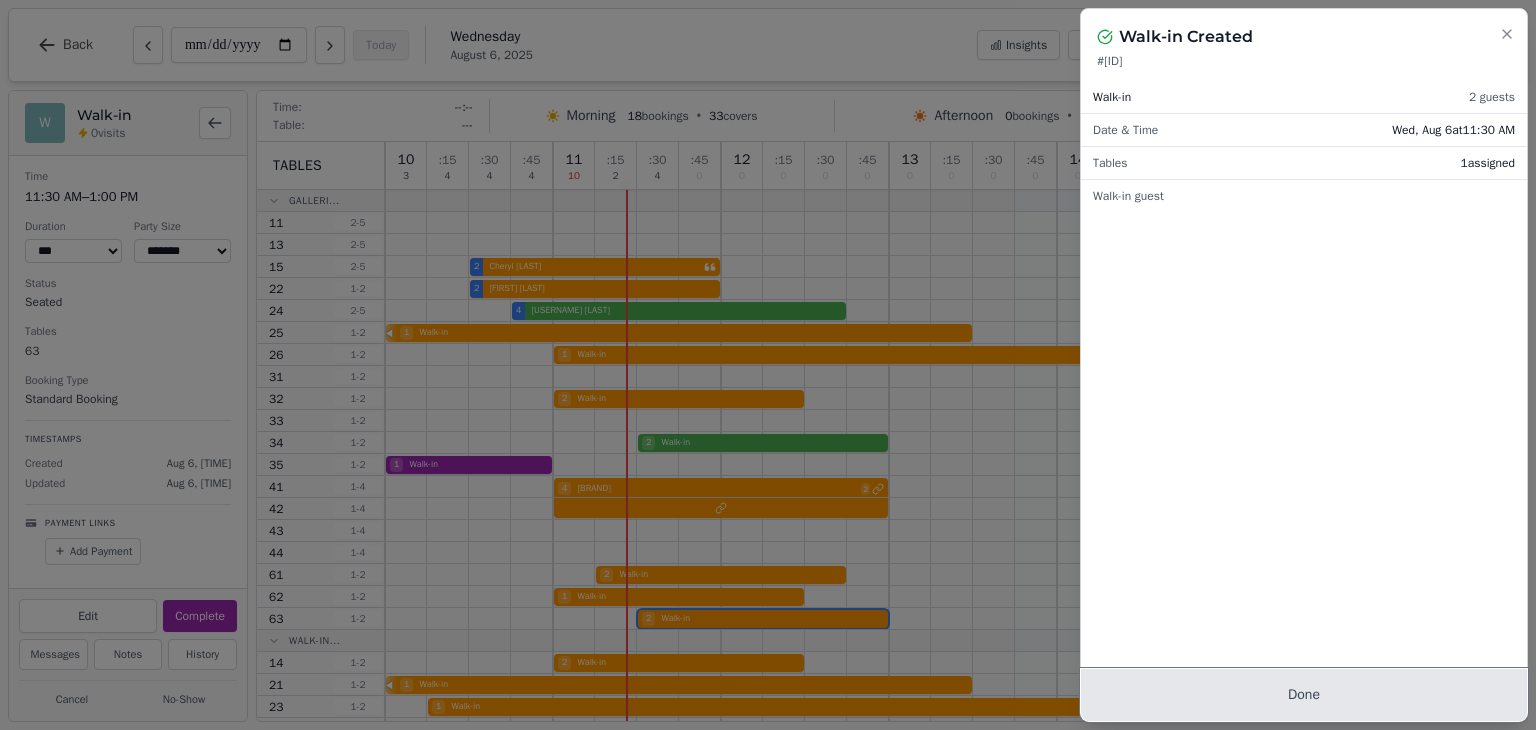 click on "Done" at bounding box center [1304, 695] 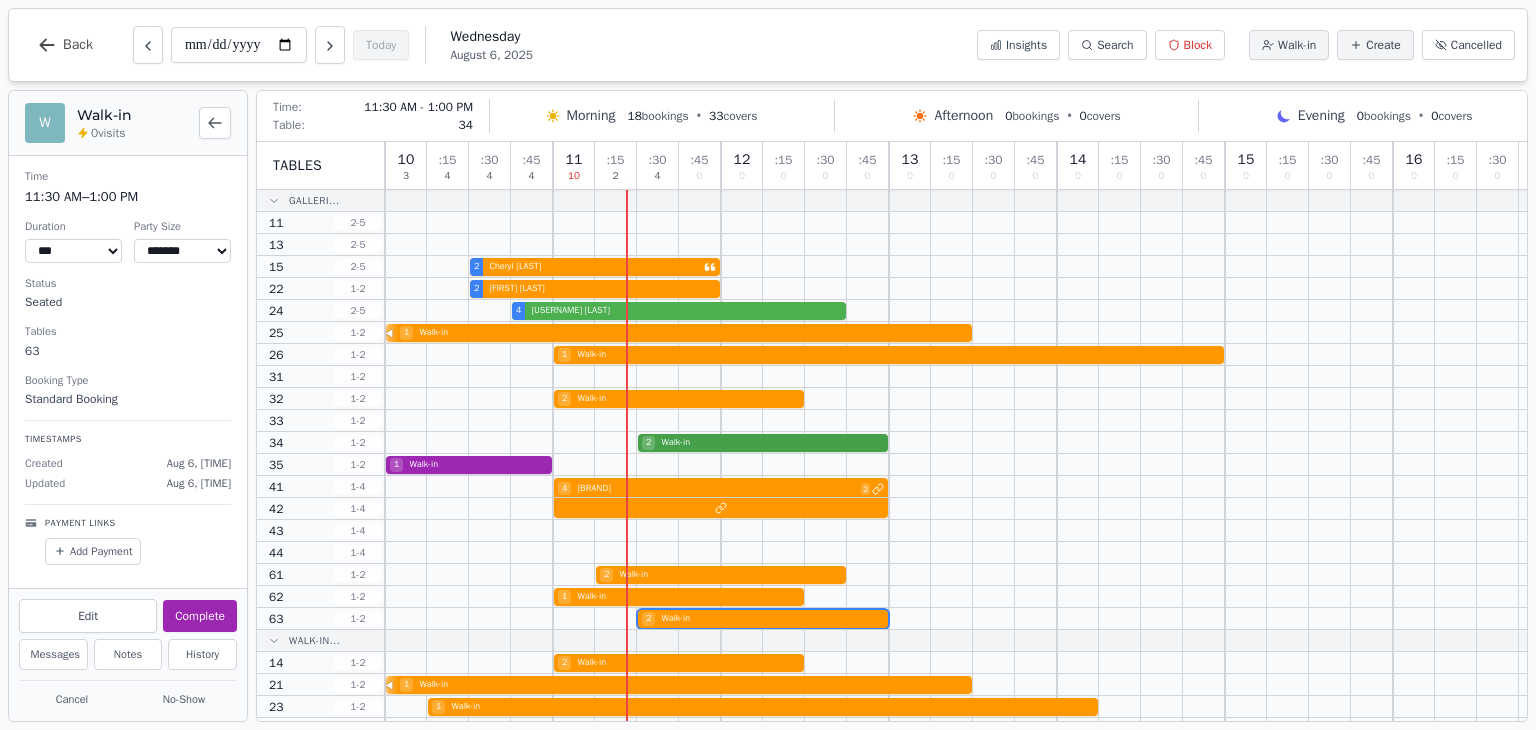 click on "2 Walk-in" at bounding box center (956, 443) 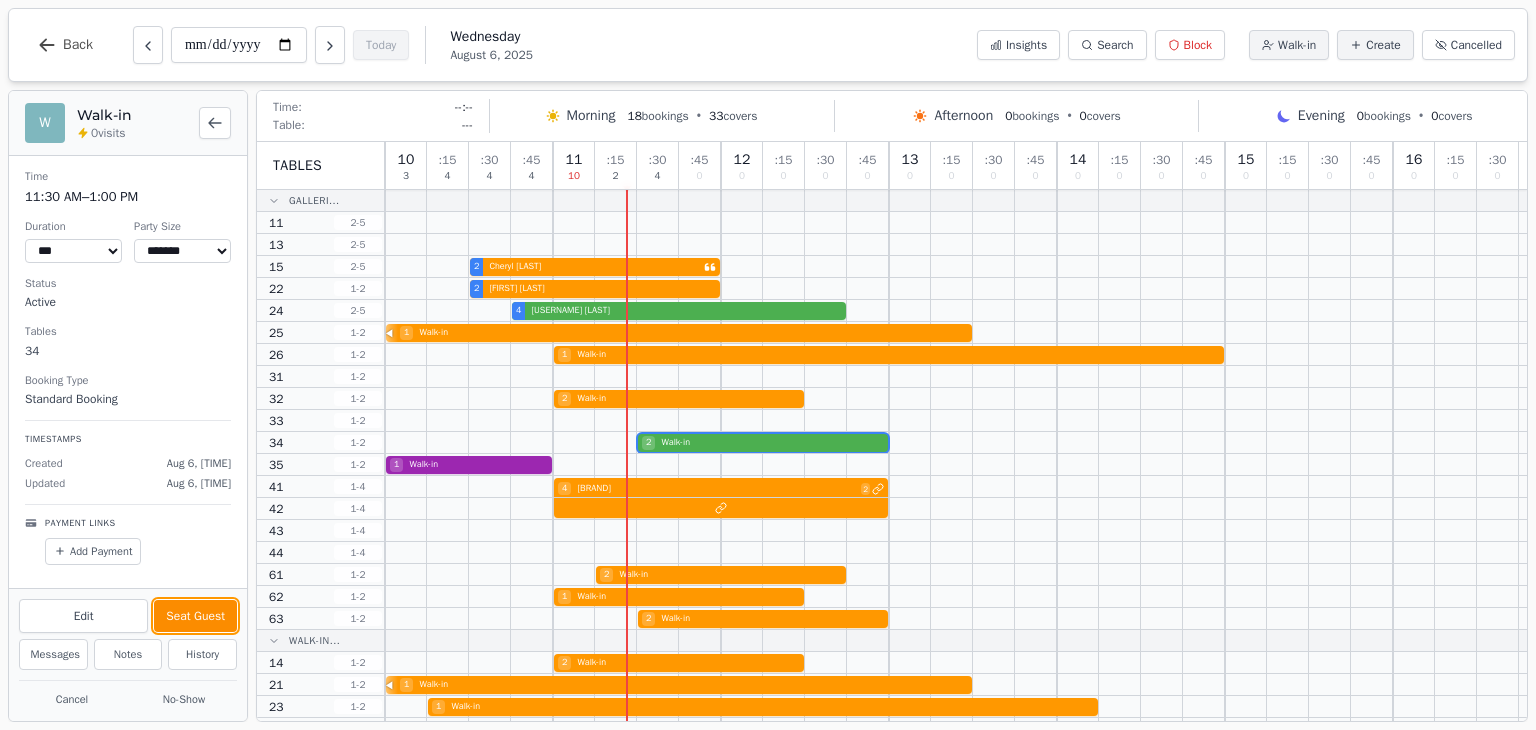 click on "Seat Guest" at bounding box center (195, 616) 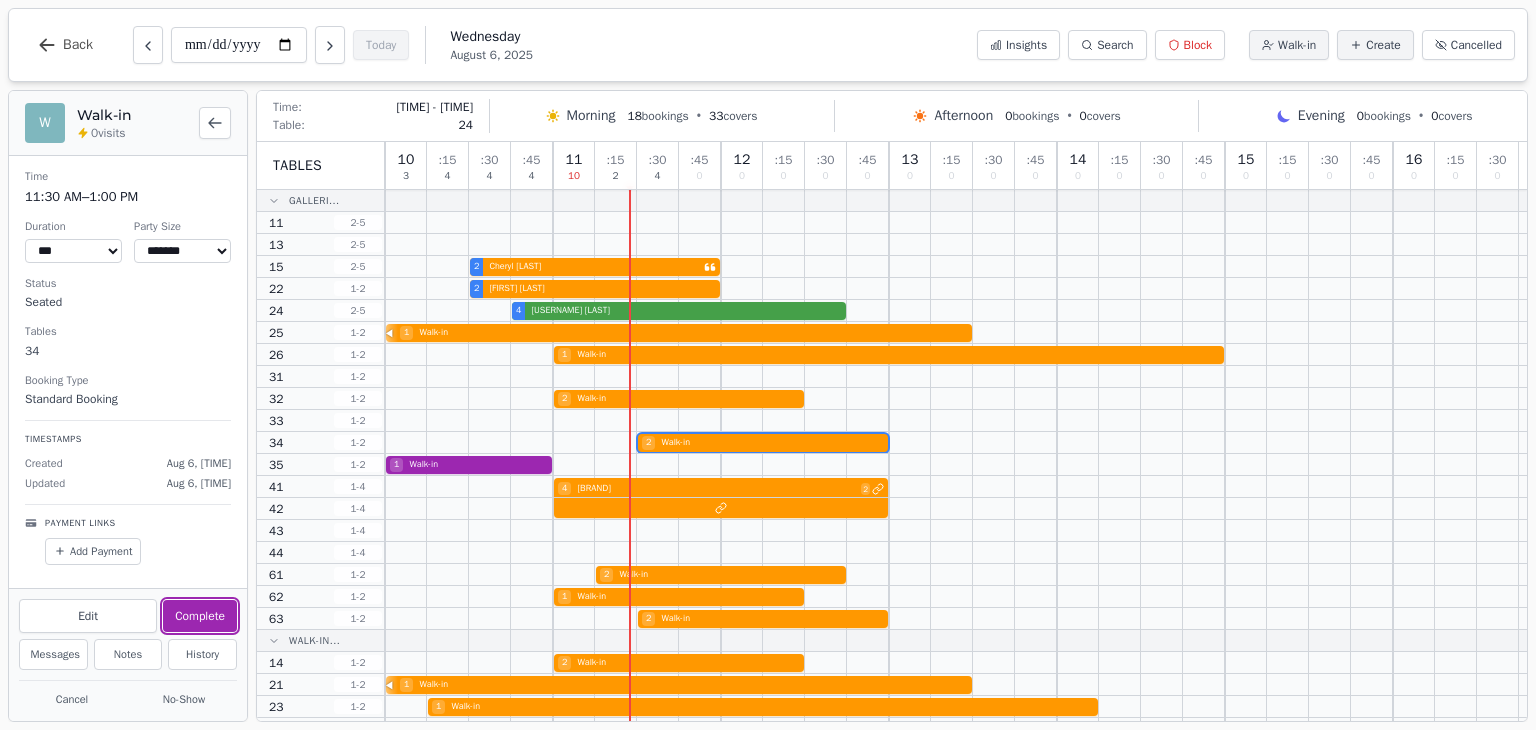 click on "4 [FIRST]   [LAST]" at bounding box center (956, 311) 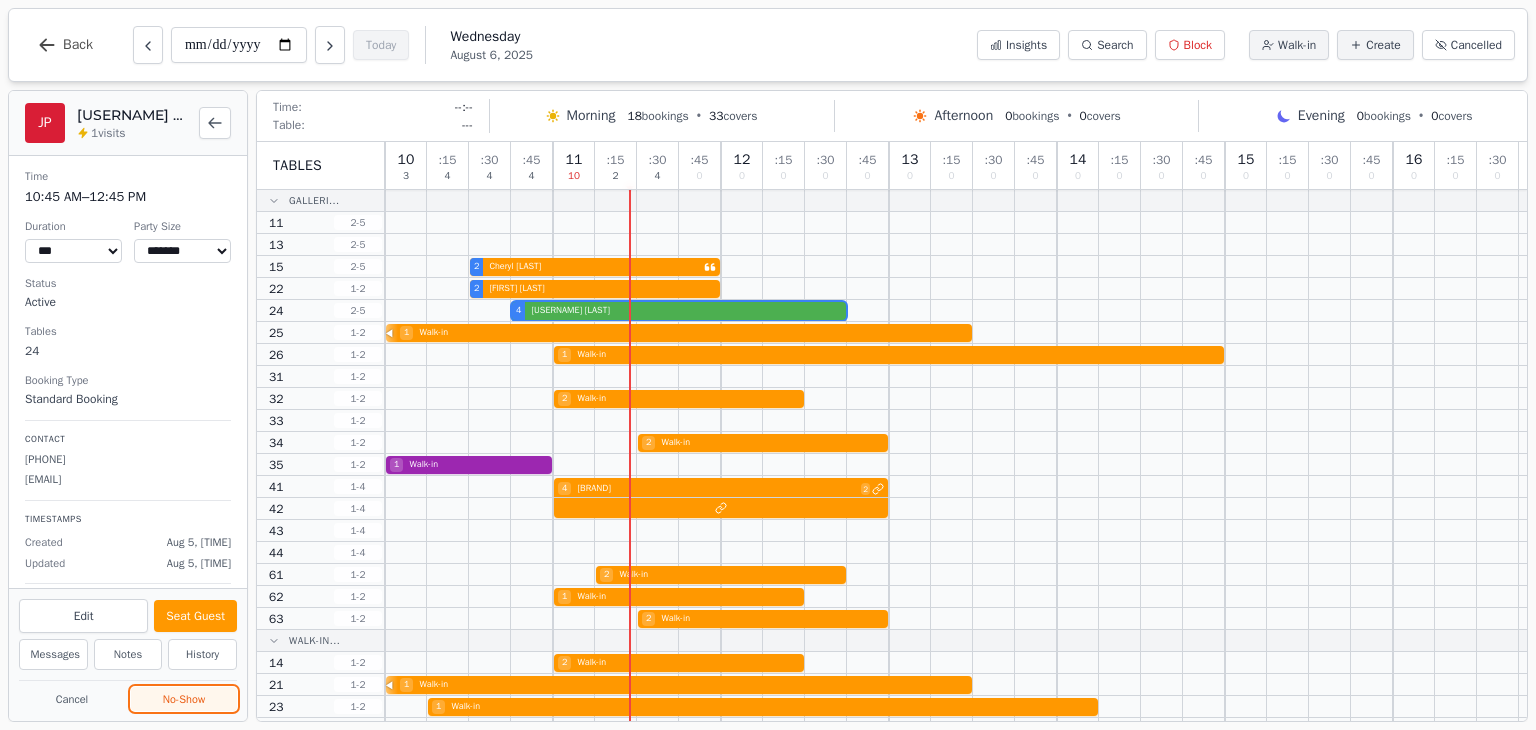 click on "No-Show" at bounding box center (184, 699) 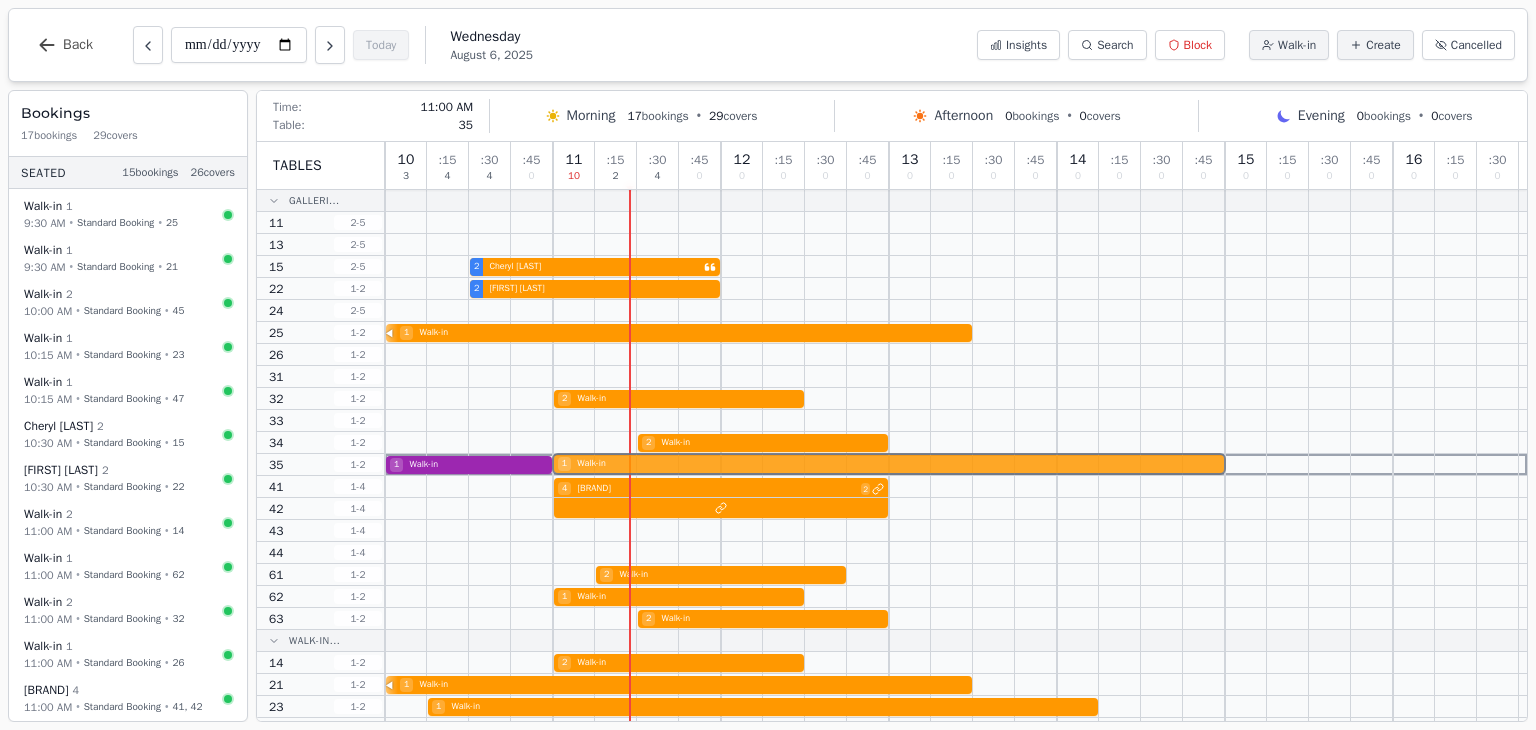 drag, startPoint x: 582, startPoint y: 355, endPoint x: 574, endPoint y: 464, distance: 109.29318 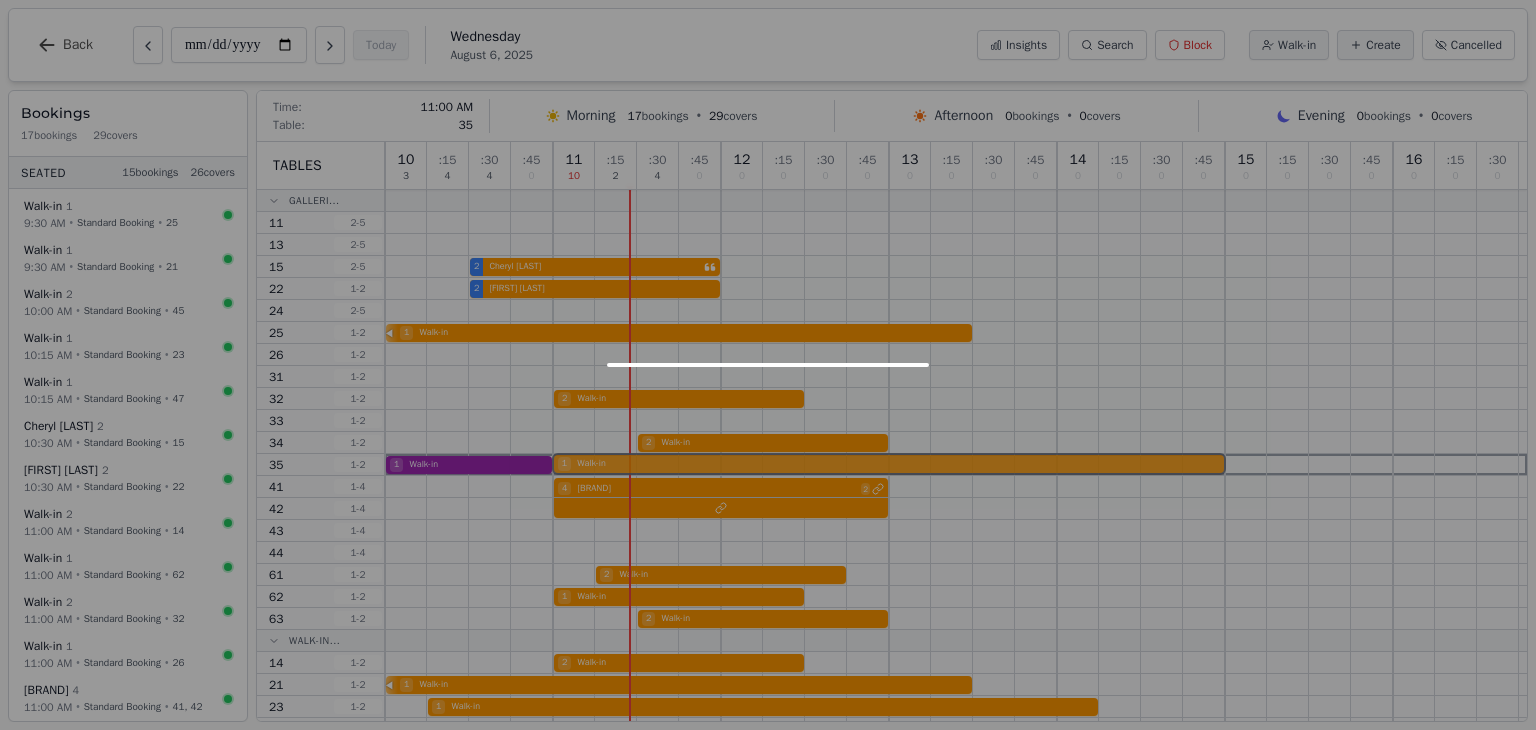 click on "10 3 : 15 4 : 30 4 : 45 0 11 10 : 15 2 : 30 4 : 45 0 12 0 : 15 0 : 30 0 : 45 0 13 0 : 15 0 : 30 0 : 45 0 14 0 : 15 0 : 30 0 : 45 0 15 0 : 15 0 : 30 0 : 45 0 16 0 : 15 0 : 30 0 2 [FIRST]   [LAST] 2 [FIRST]   [LAST] 1 Walk-in   1 Walk-in   2 Walk-in   2 Walk-in   1 Walk-in   4 Pram Mums   2 2 Walk-in   1 Walk-in   2 Walk-in   2 Walk-in   1 Walk-in   1 Walk-in   2 Walk-in   2 Walk-in   1 Walk-in" at bounding box center [956, 584] 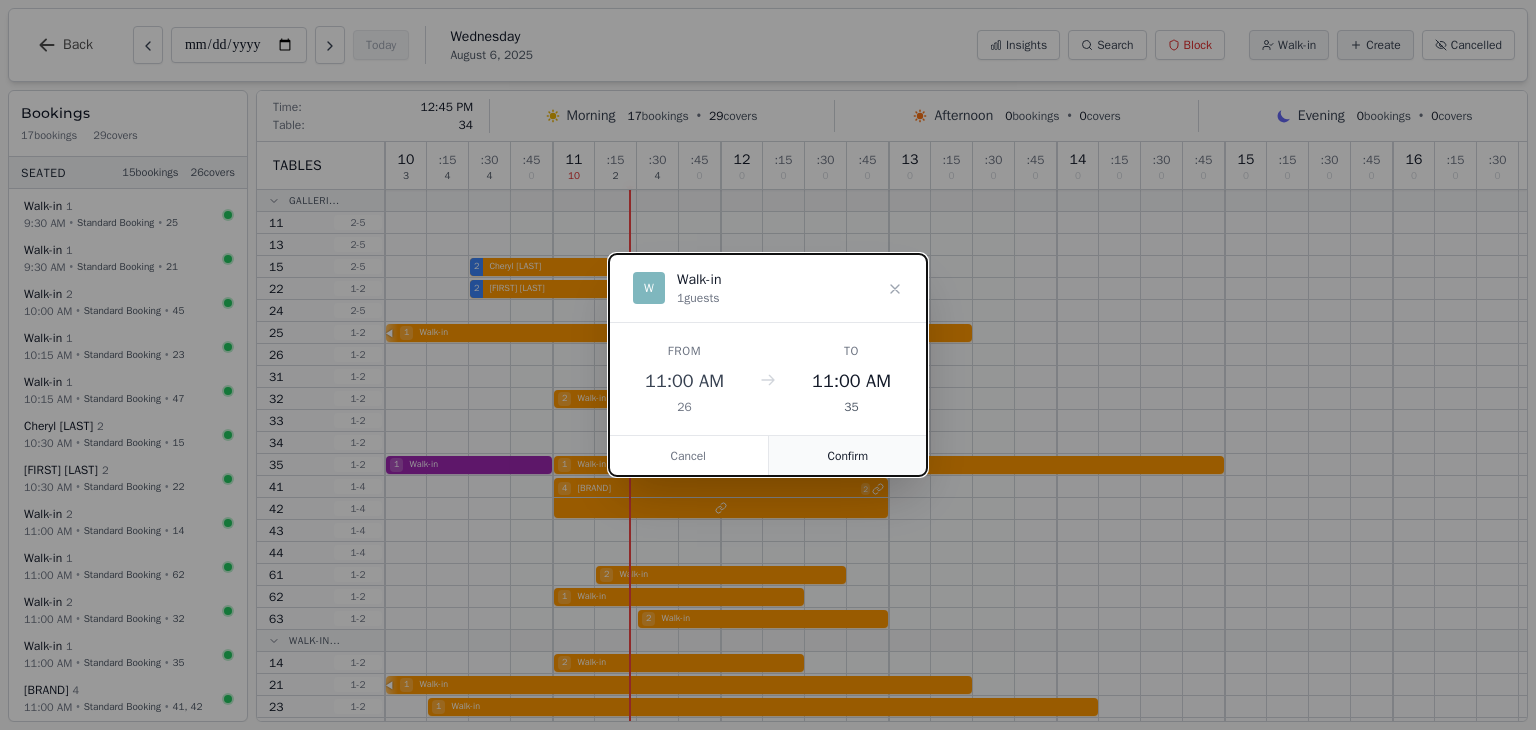 click on "Confirm" at bounding box center (848, 456) 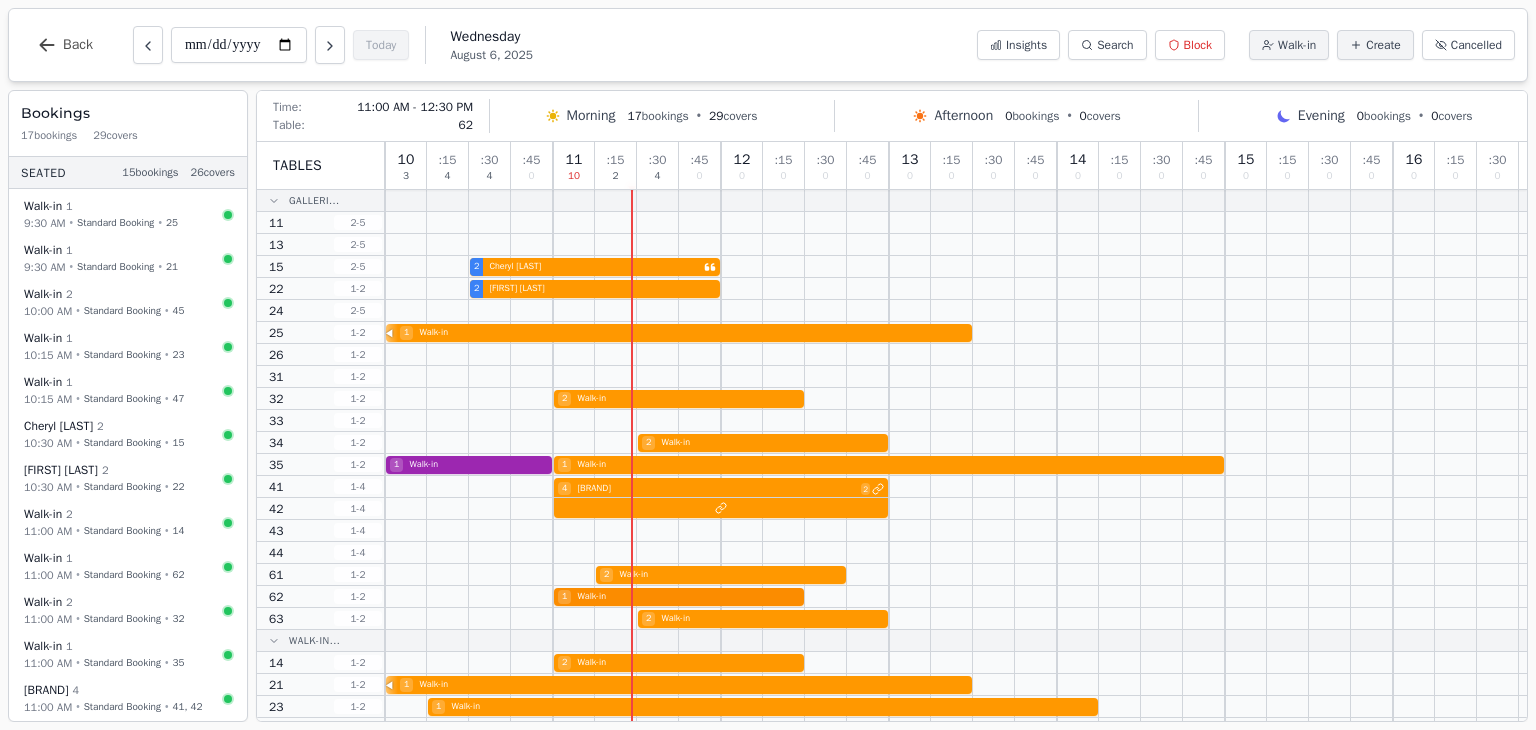 click on "1 Walk-in" at bounding box center (956, 597) 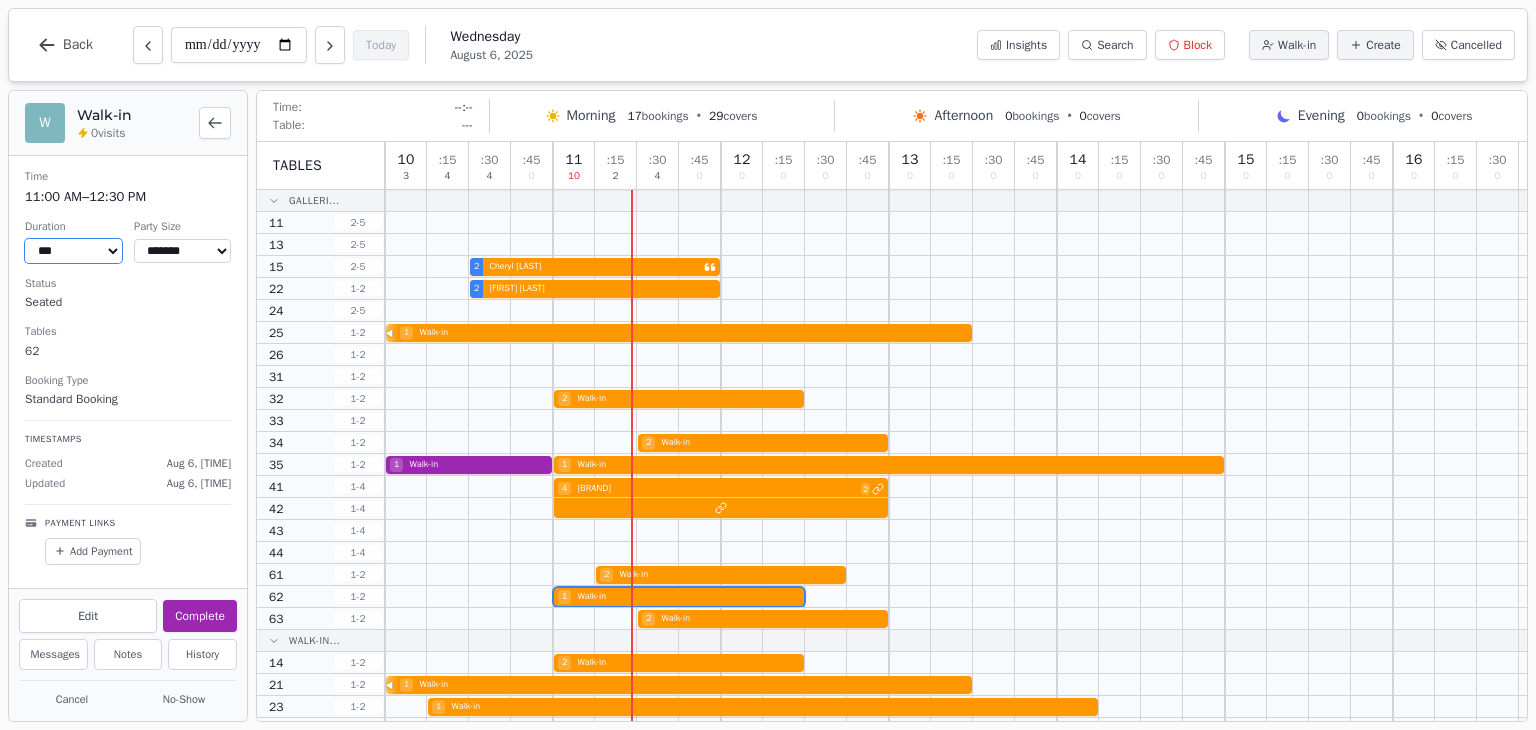 click on "*** *** *** ***** ****** ****** ****** ***** ****** ****** ****** ***** ****** ****** ****** *****" at bounding box center [73, 251] 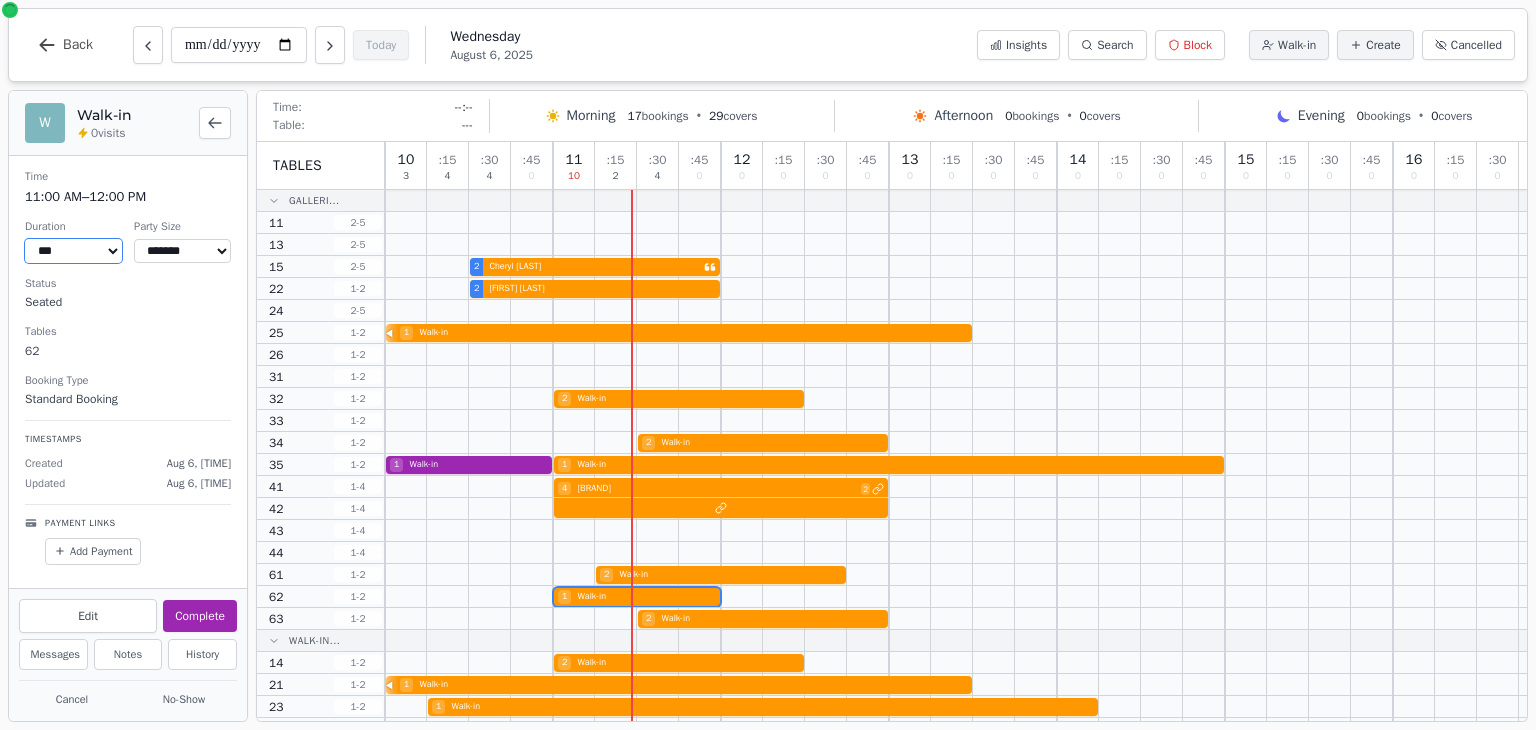click on "*** *** *** ***** ****** ****** ****** ***** ****** ****** ****** ***** ****** ****** ****** *****" at bounding box center [73, 251] 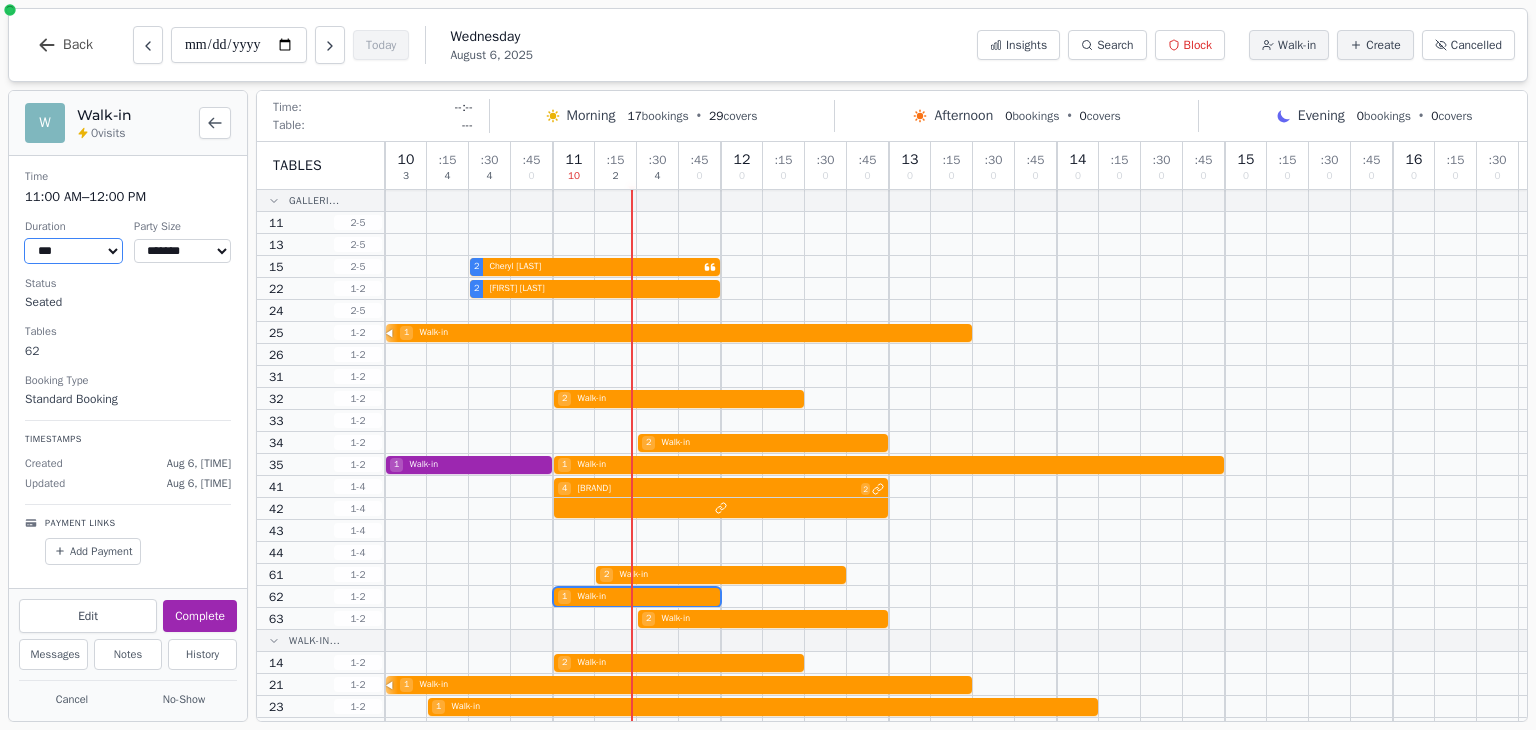 click on "*** *** *** ***** ****** ****** ****** ***** ****** ****** ****** ***** ****** ****** ****** *****" at bounding box center [73, 251] 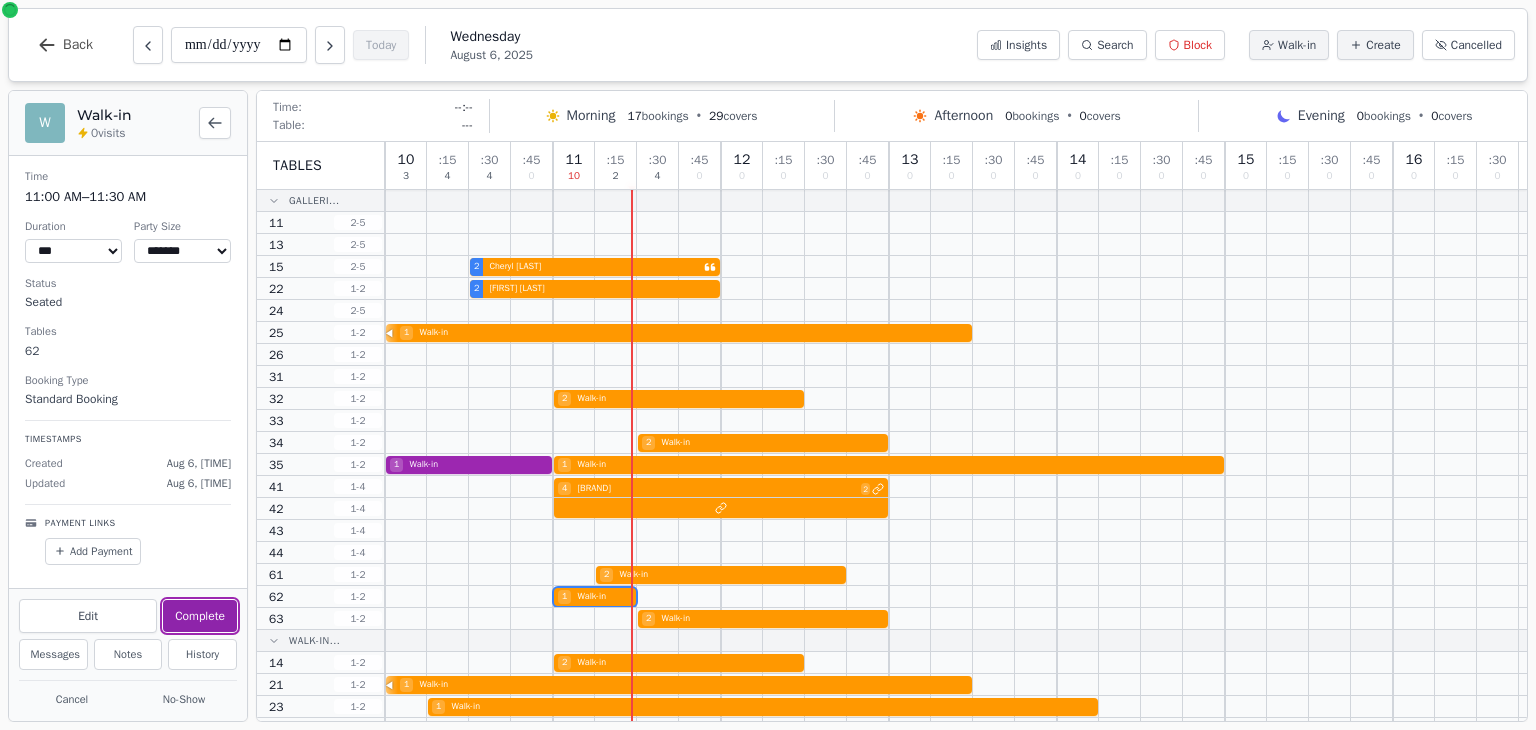 click on "Complete" at bounding box center (200, 616) 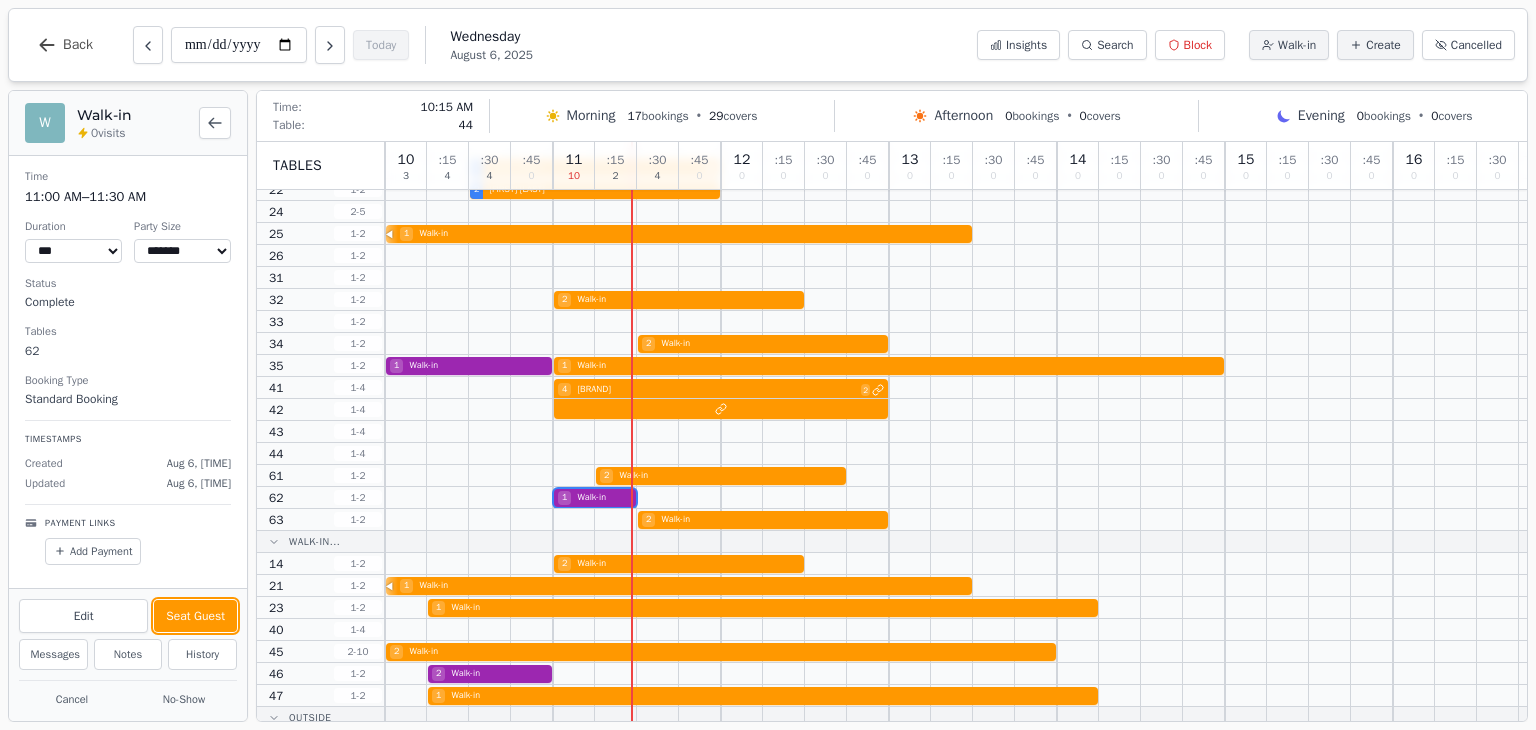 scroll, scrollTop: 109, scrollLeft: 0, axis: vertical 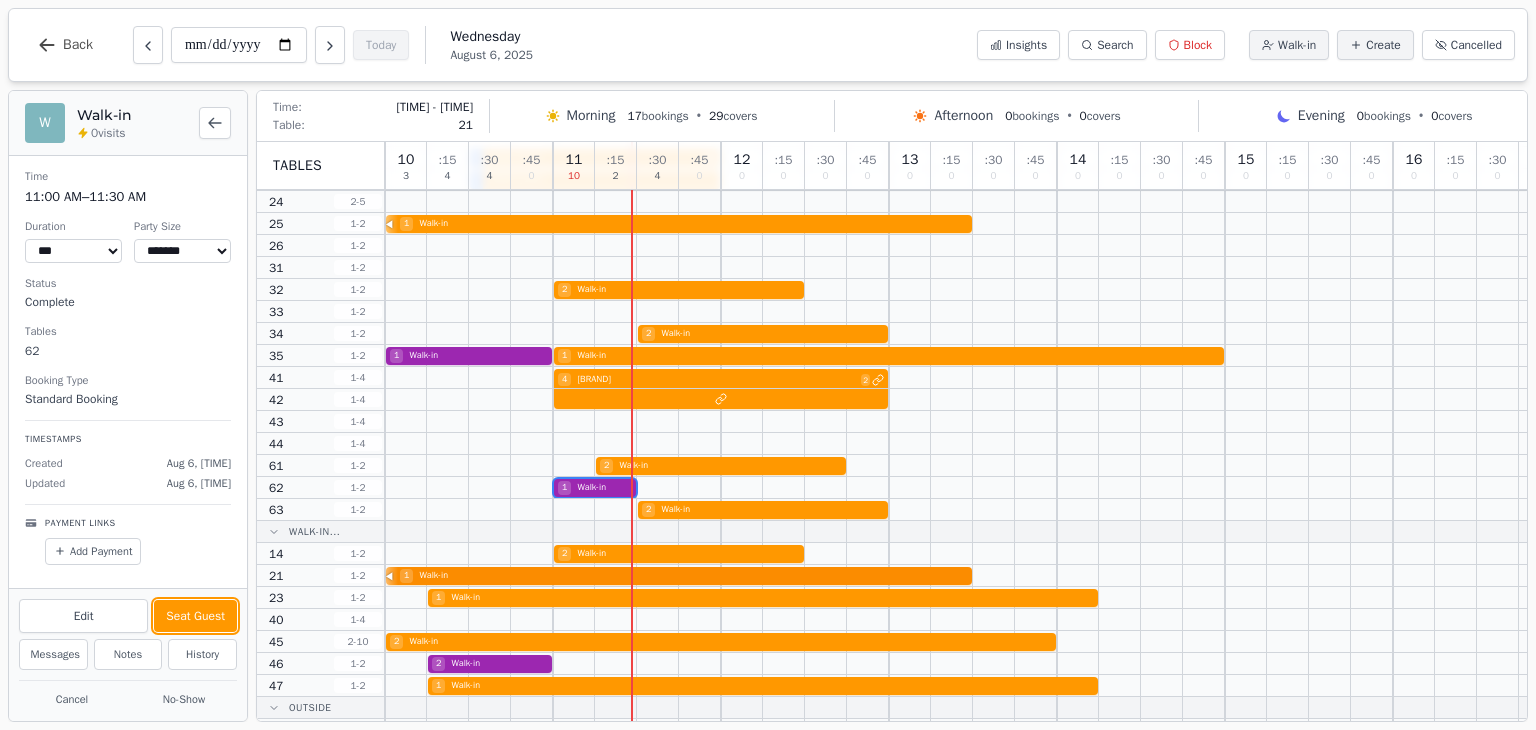 click on "1 Walk-in" at bounding box center (956, 576) 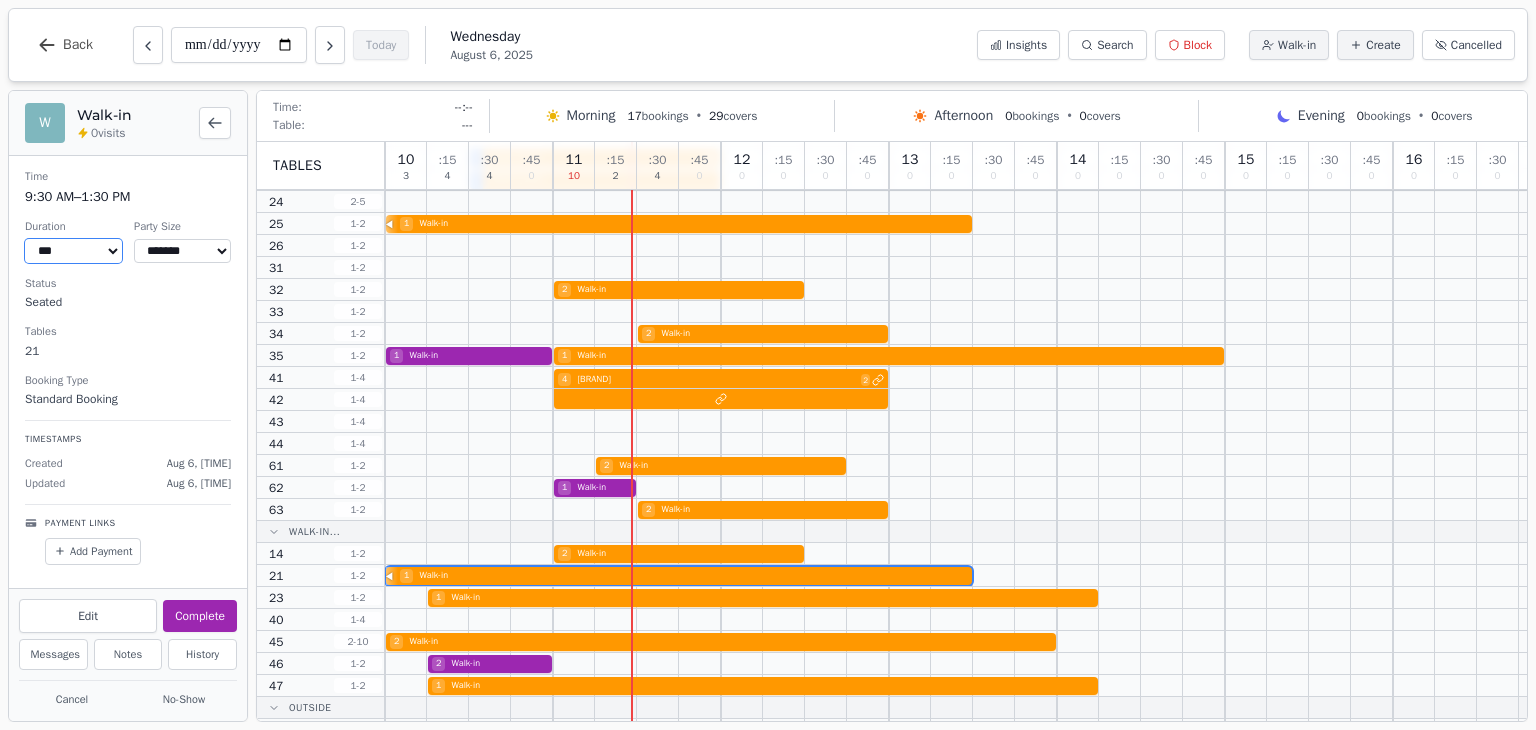 click on "*** *** *** ***** ****** ****** ****** ***** ****** ****** ****** ***** ****** ****** ****** *****" at bounding box center (73, 251) 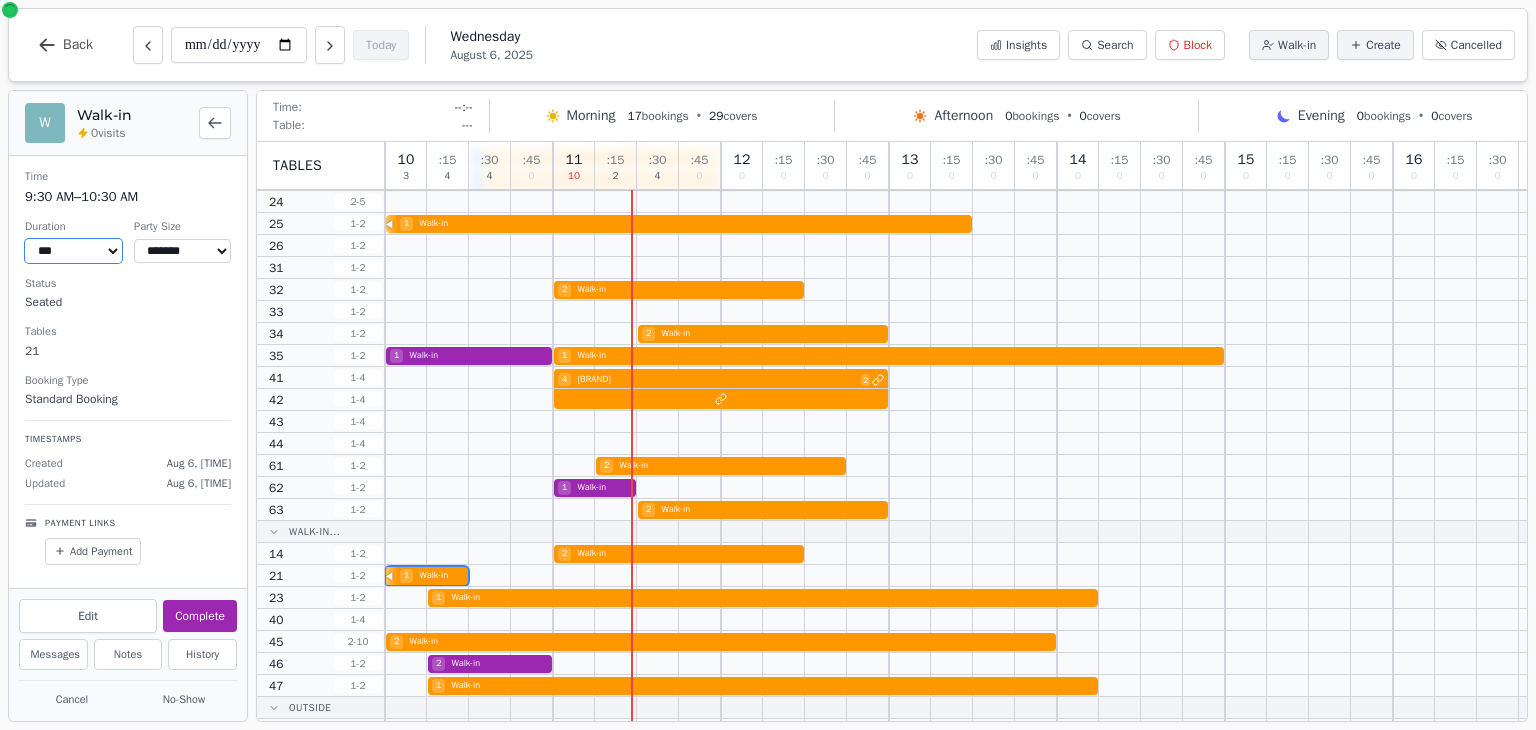 click on "*** *** *** ***** ****** ****** ****** ***** ****** ****** ****** ***** ****** ****** ****** *****" at bounding box center (73, 251) 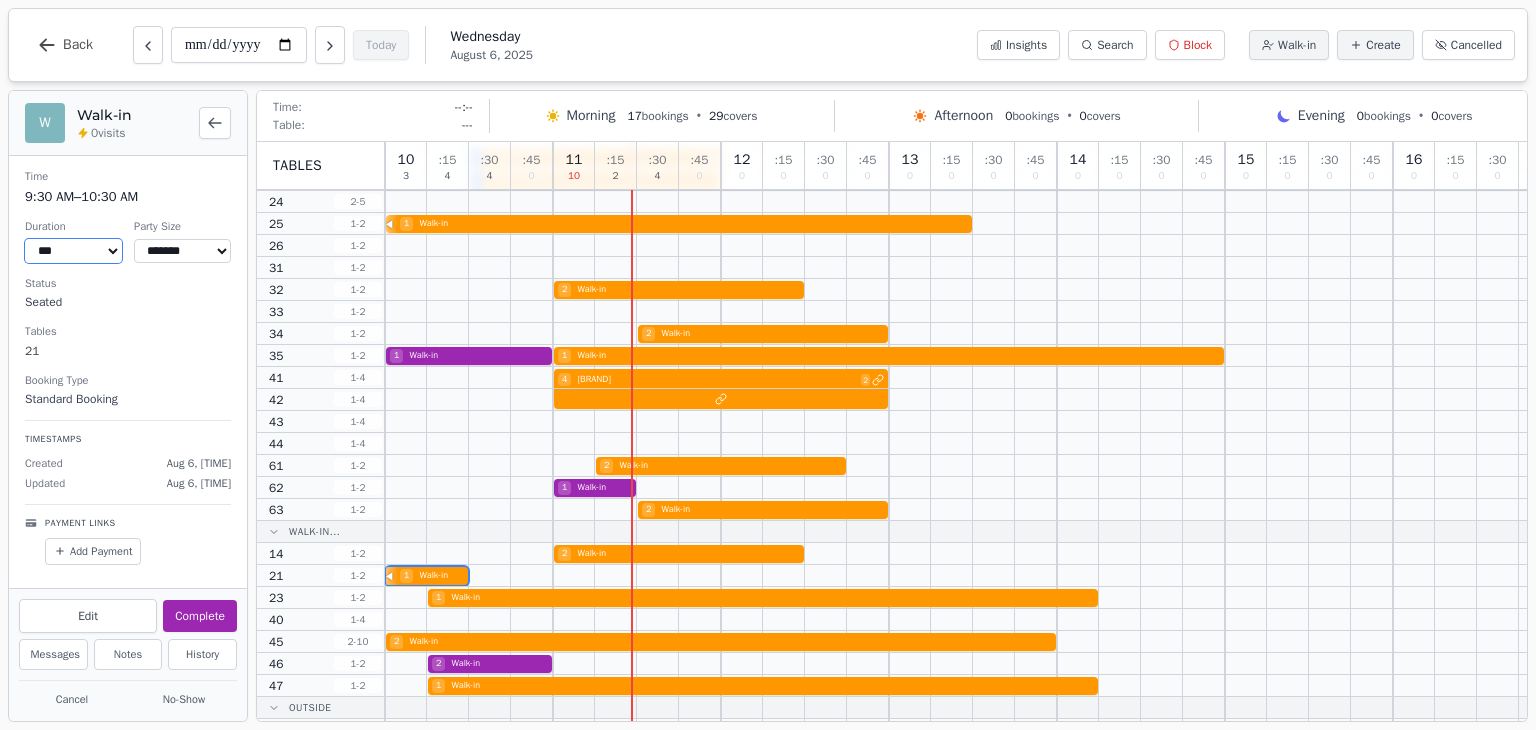 select on "****" 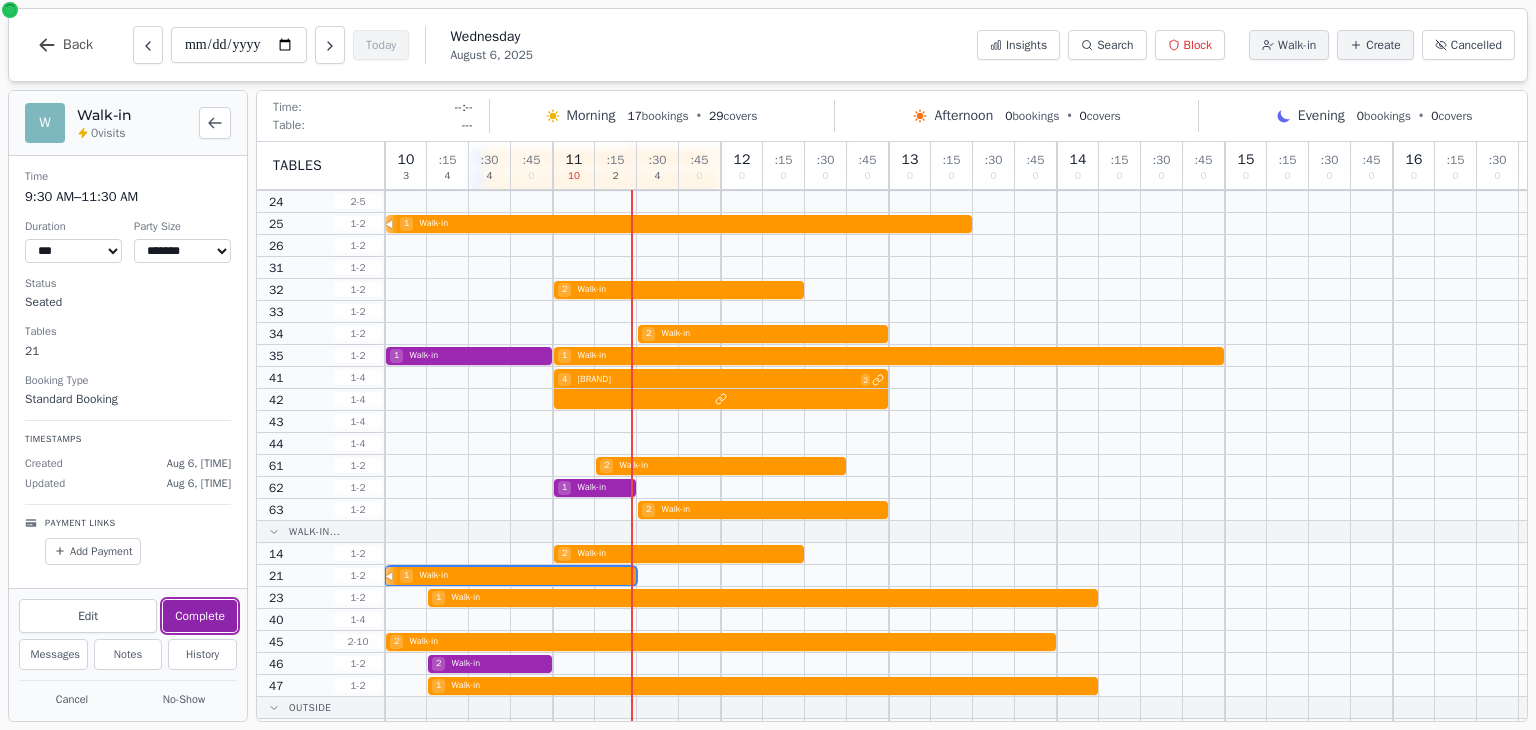 click on "Complete" at bounding box center [200, 616] 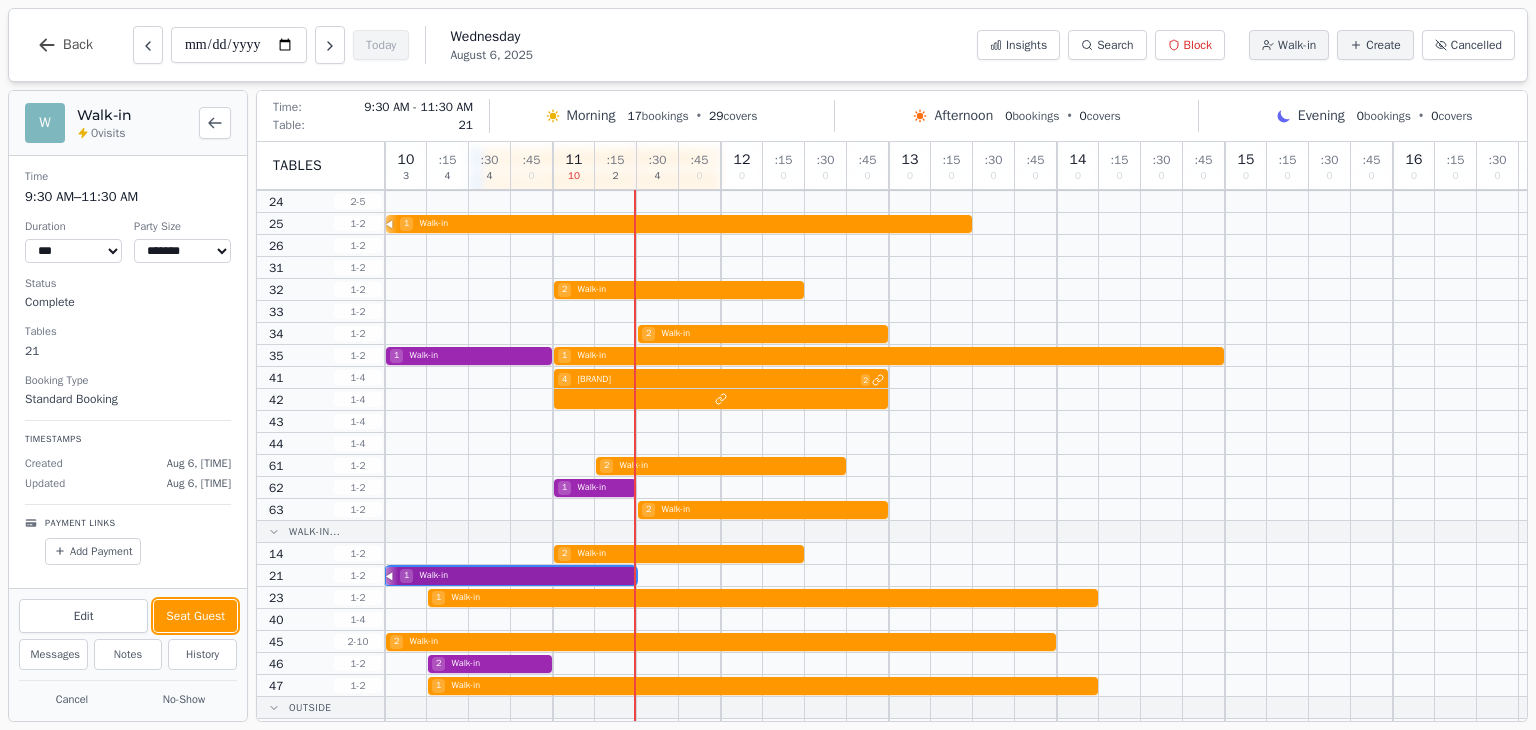 scroll, scrollTop: 0, scrollLeft: 0, axis: both 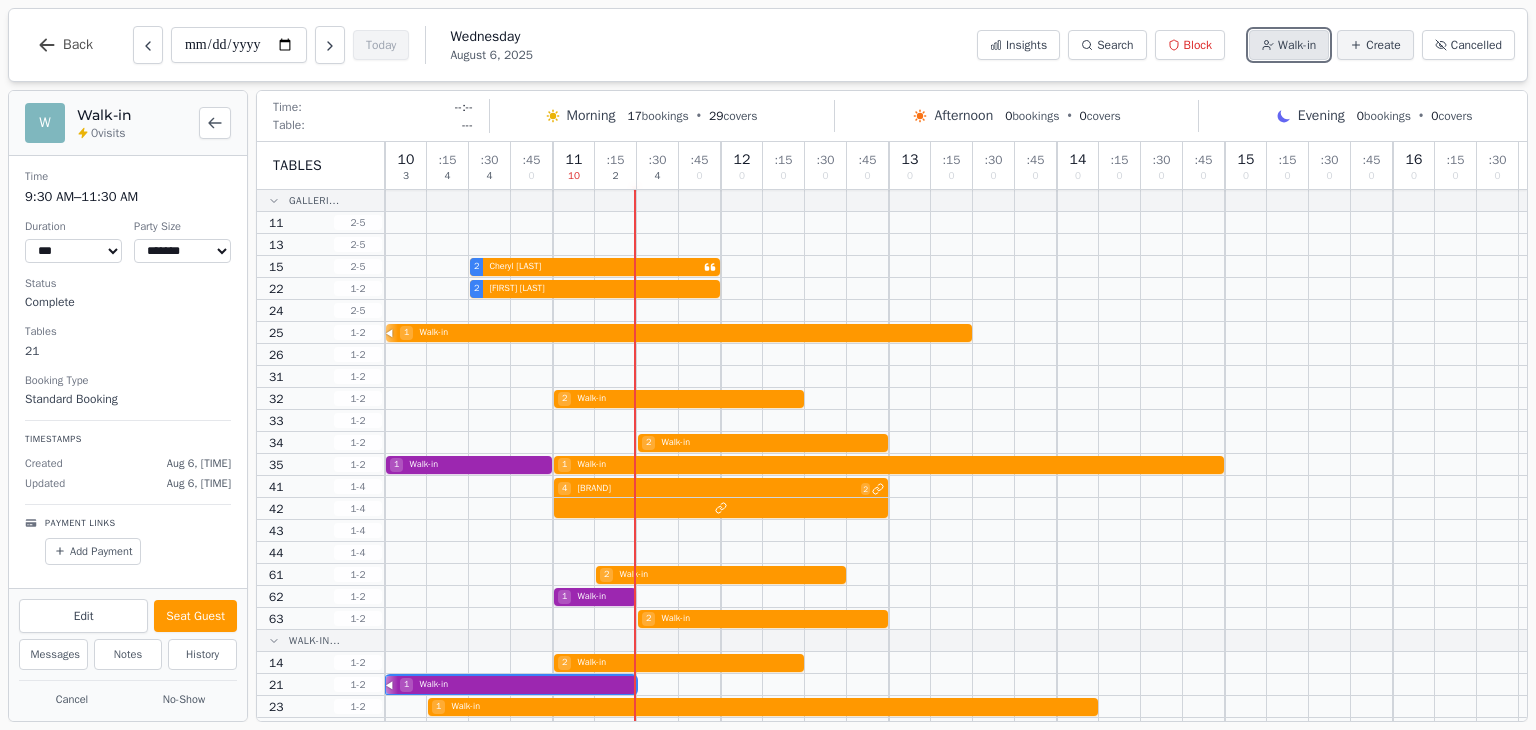 click on "Walk-in" at bounding box center [1297, 45] 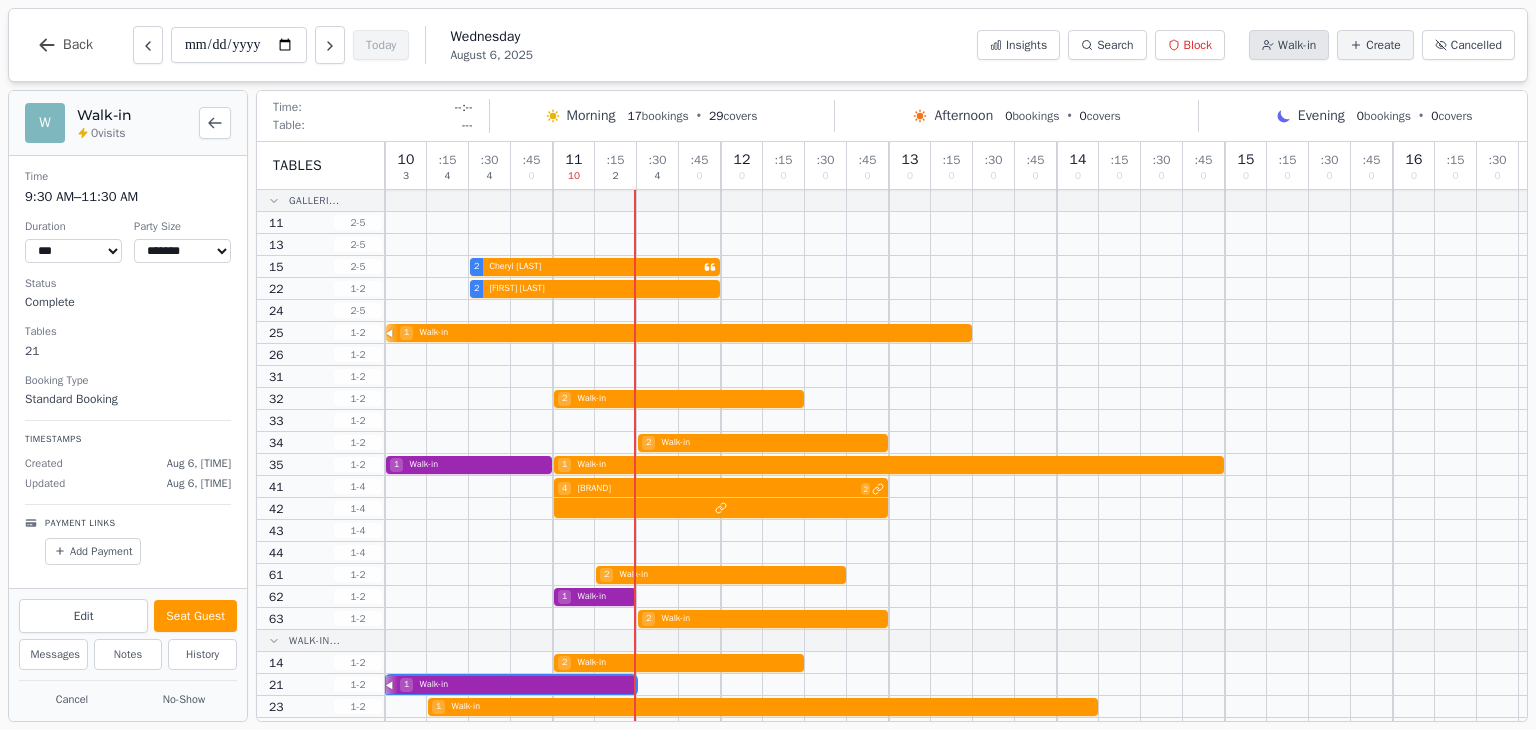 select on "****" 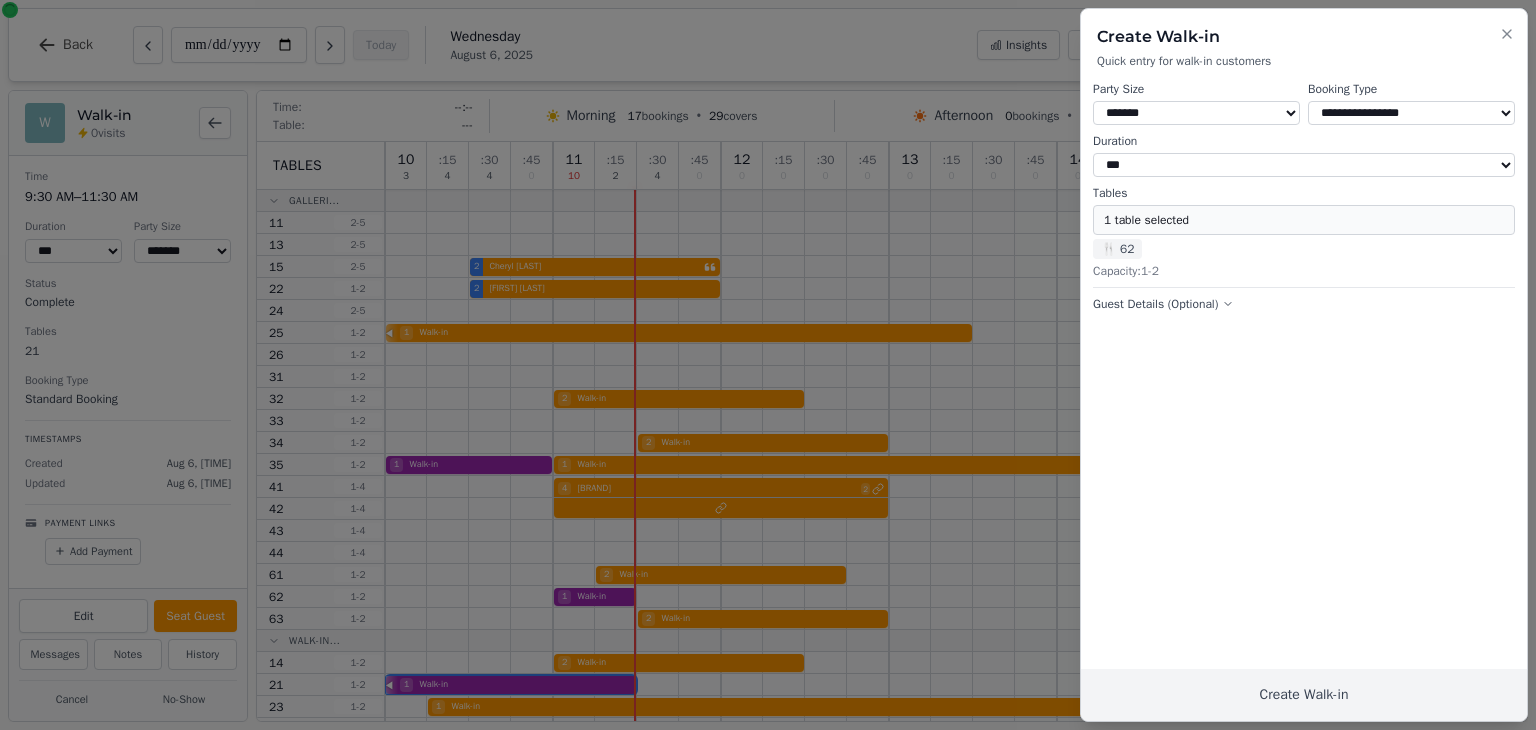 click on "1 table selected" at bounding box center (1304, 220) 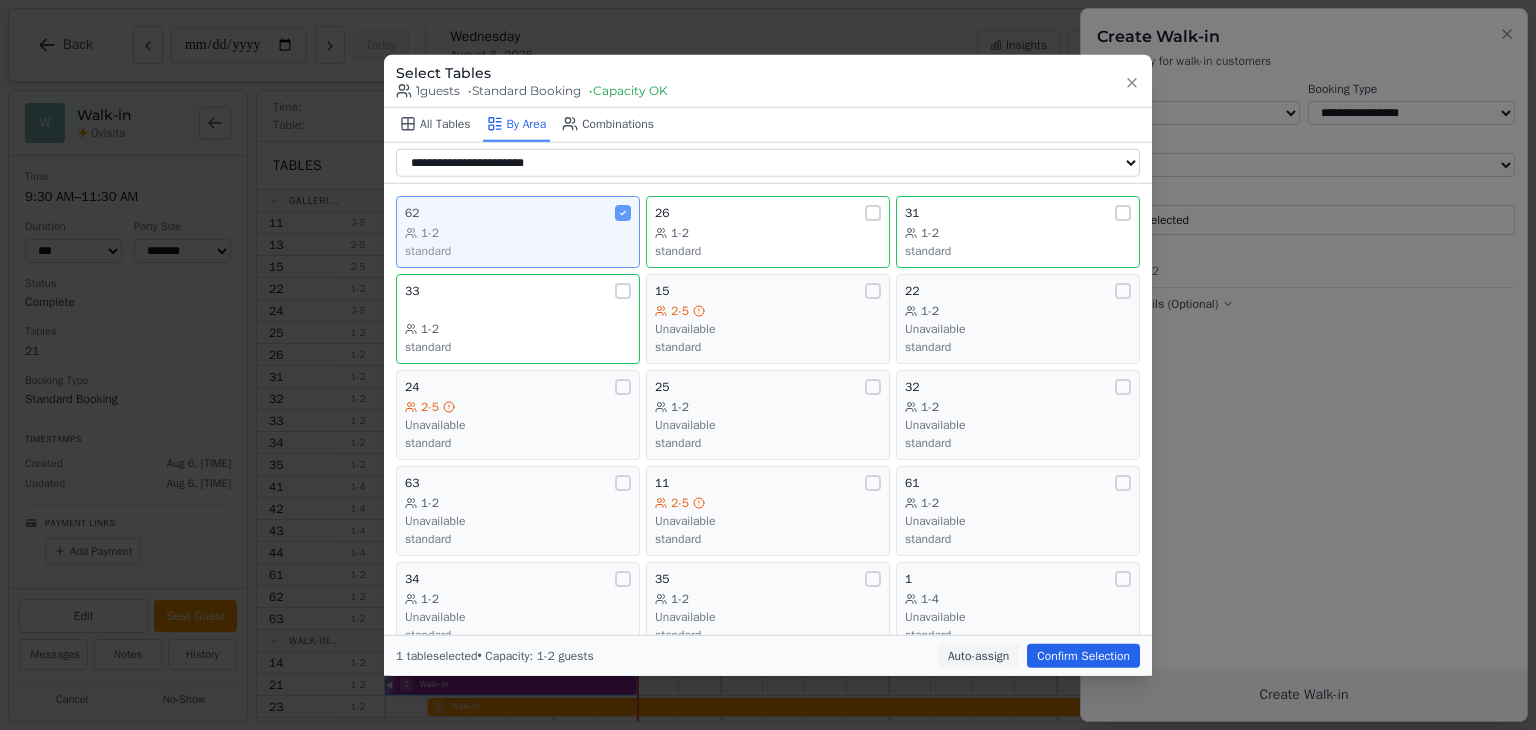 click on "62" at bounding box center (518, 213) 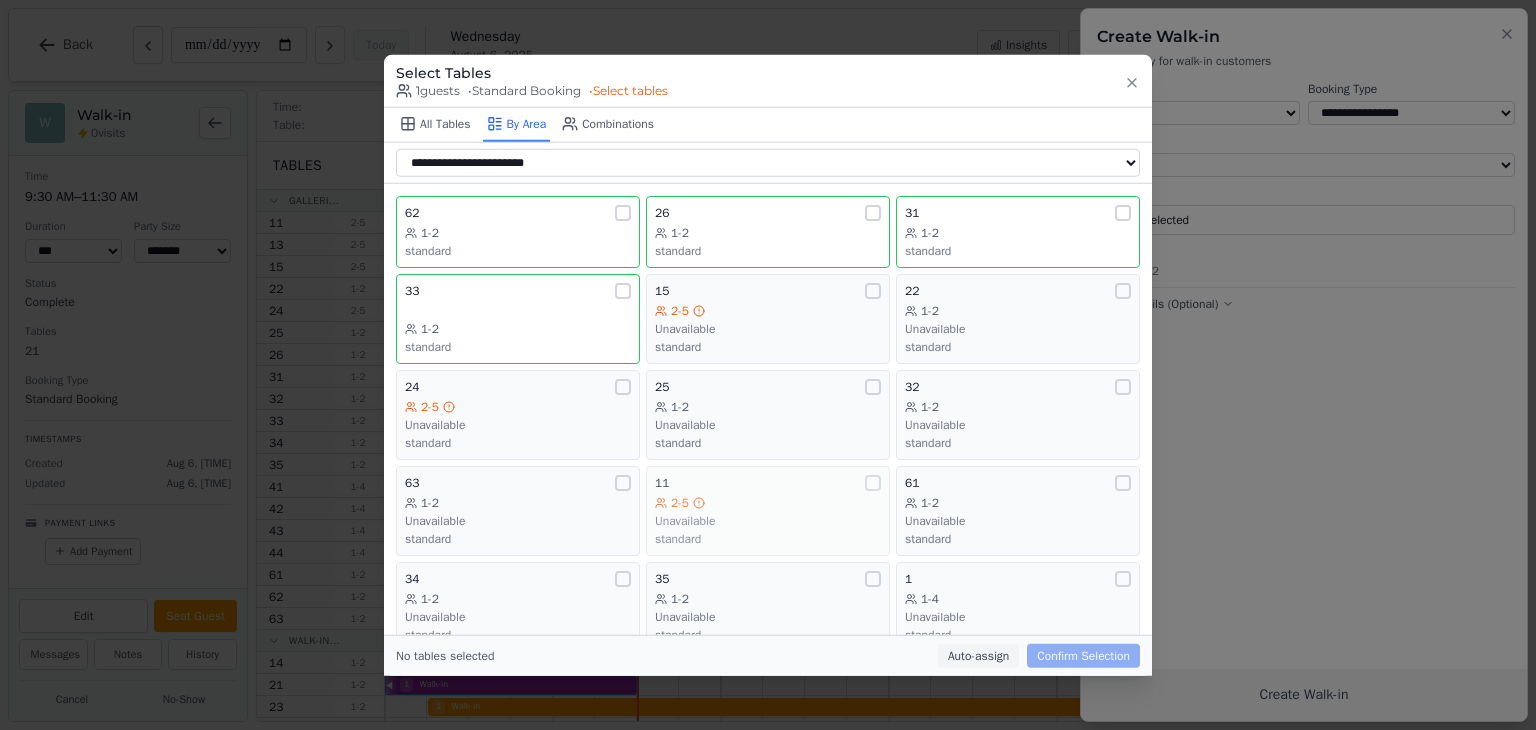 click on "standard" at bounding box center [768, 539] 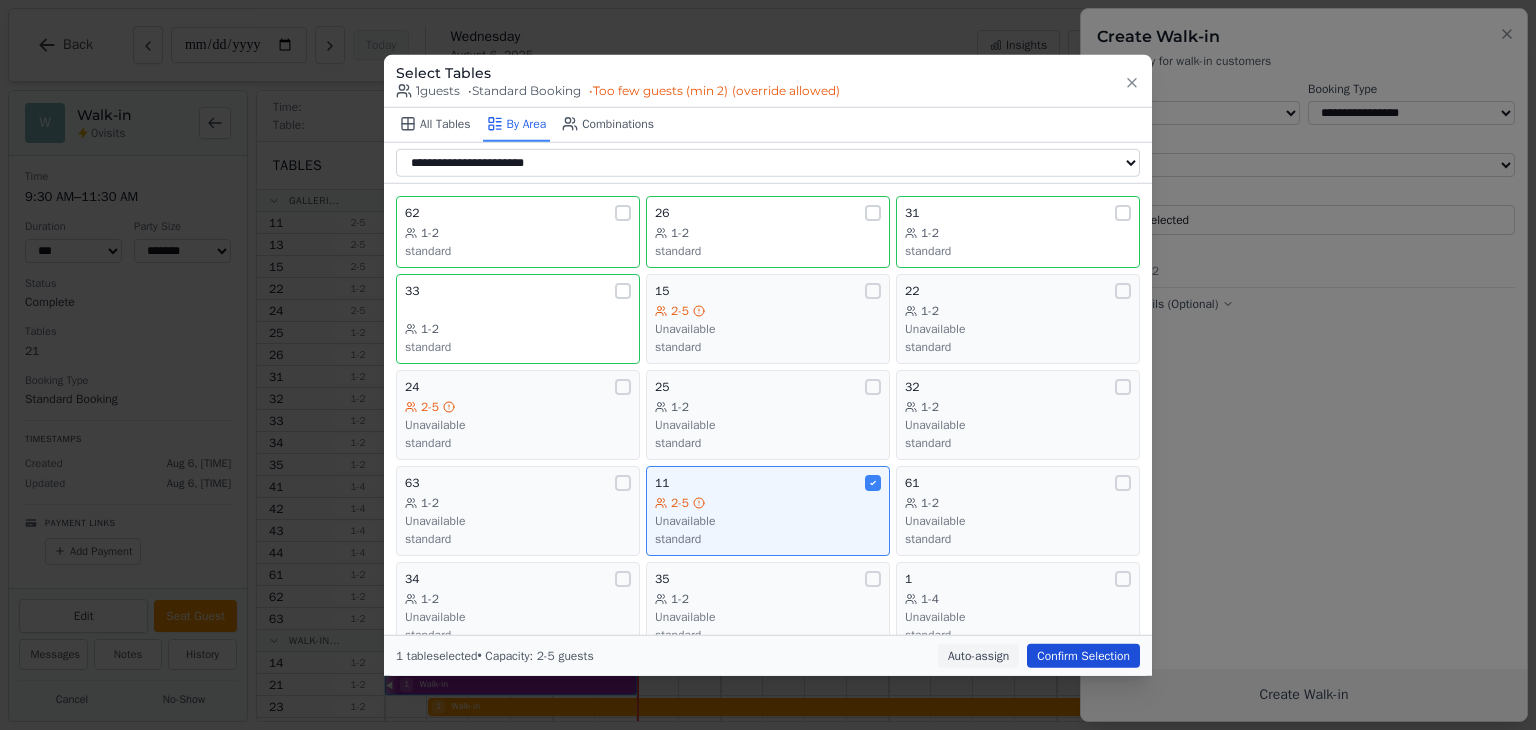 click on "Confirm Selection" at bounding box center [1083, 655] 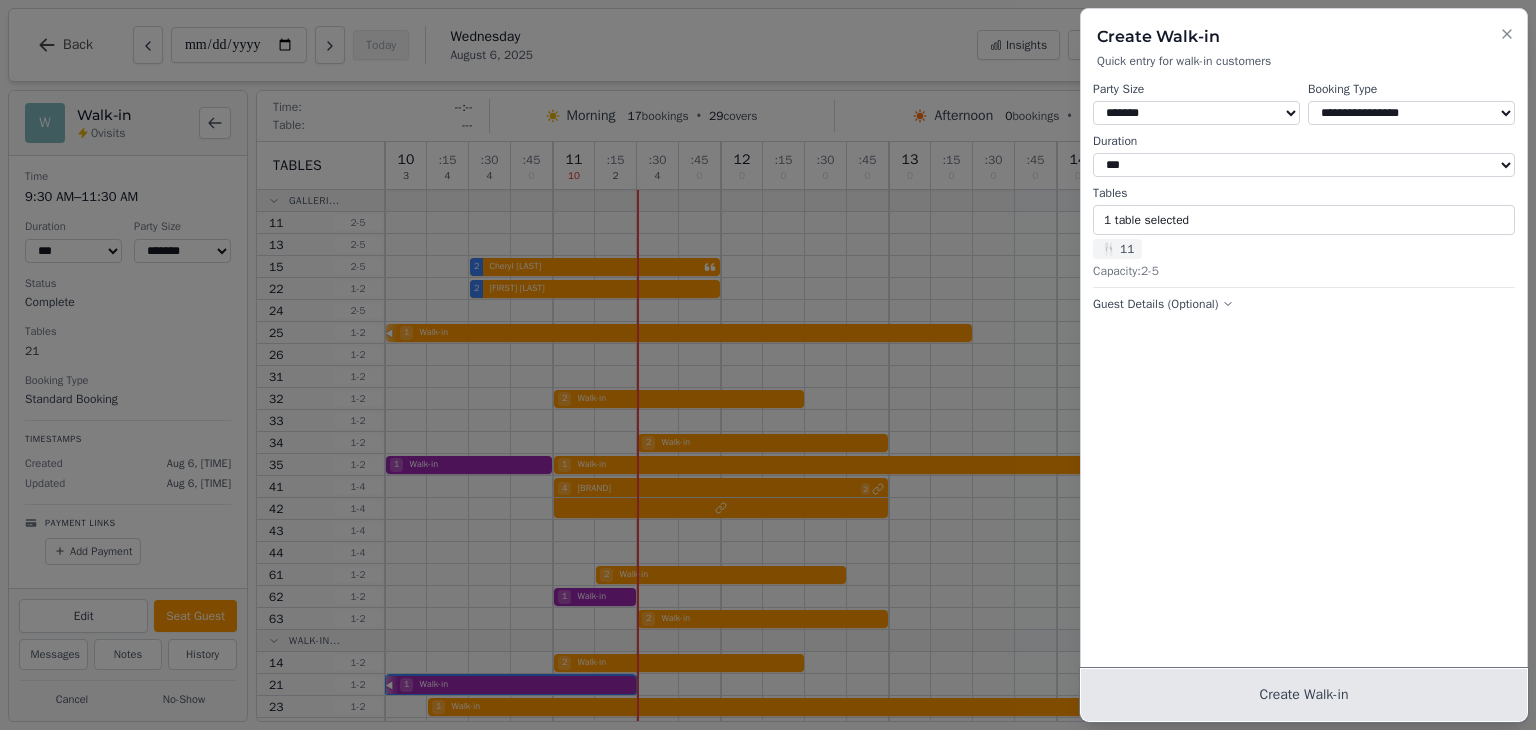 click on "Create Walk-in" at bounding box center (1304, 695) 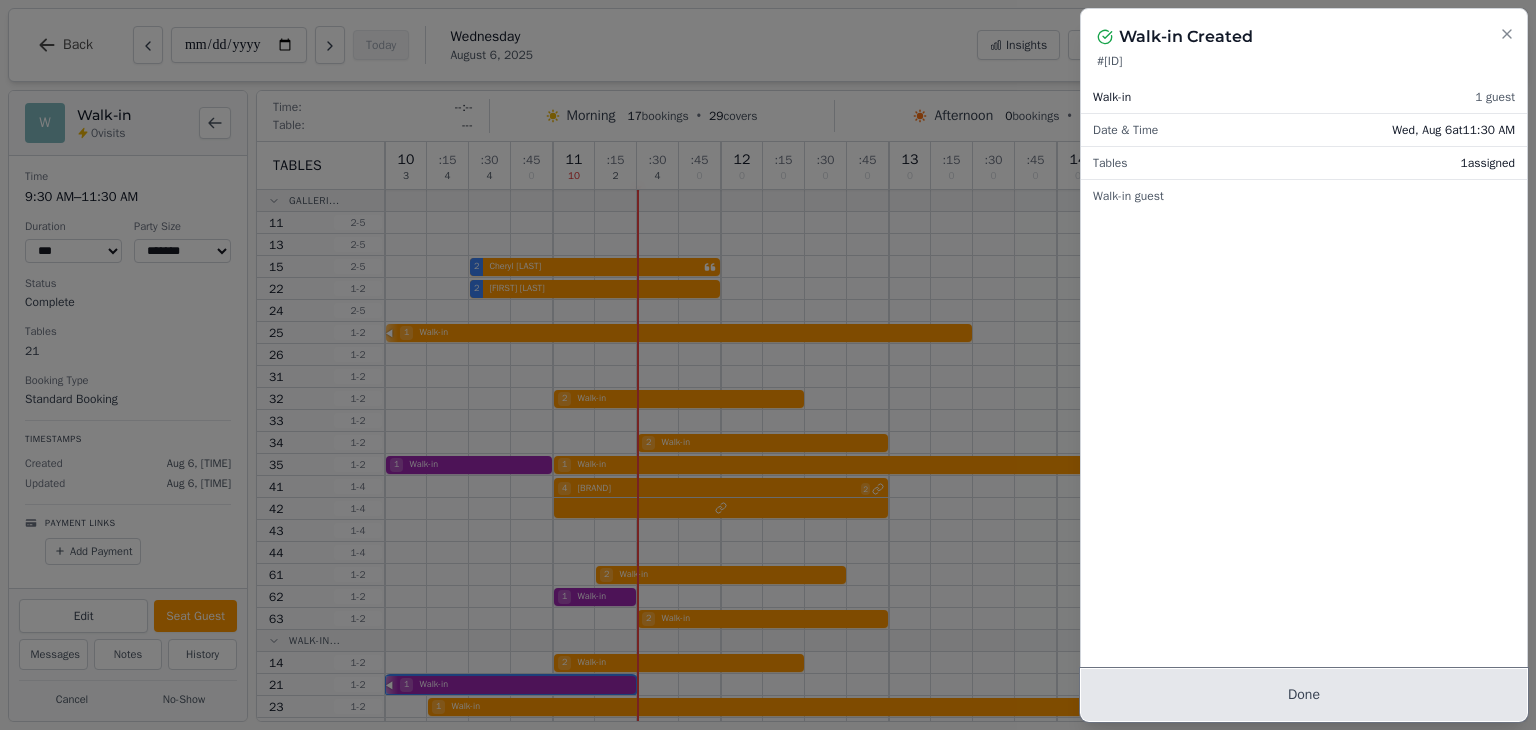 click on "Done" at bounding box center [1304, 695] 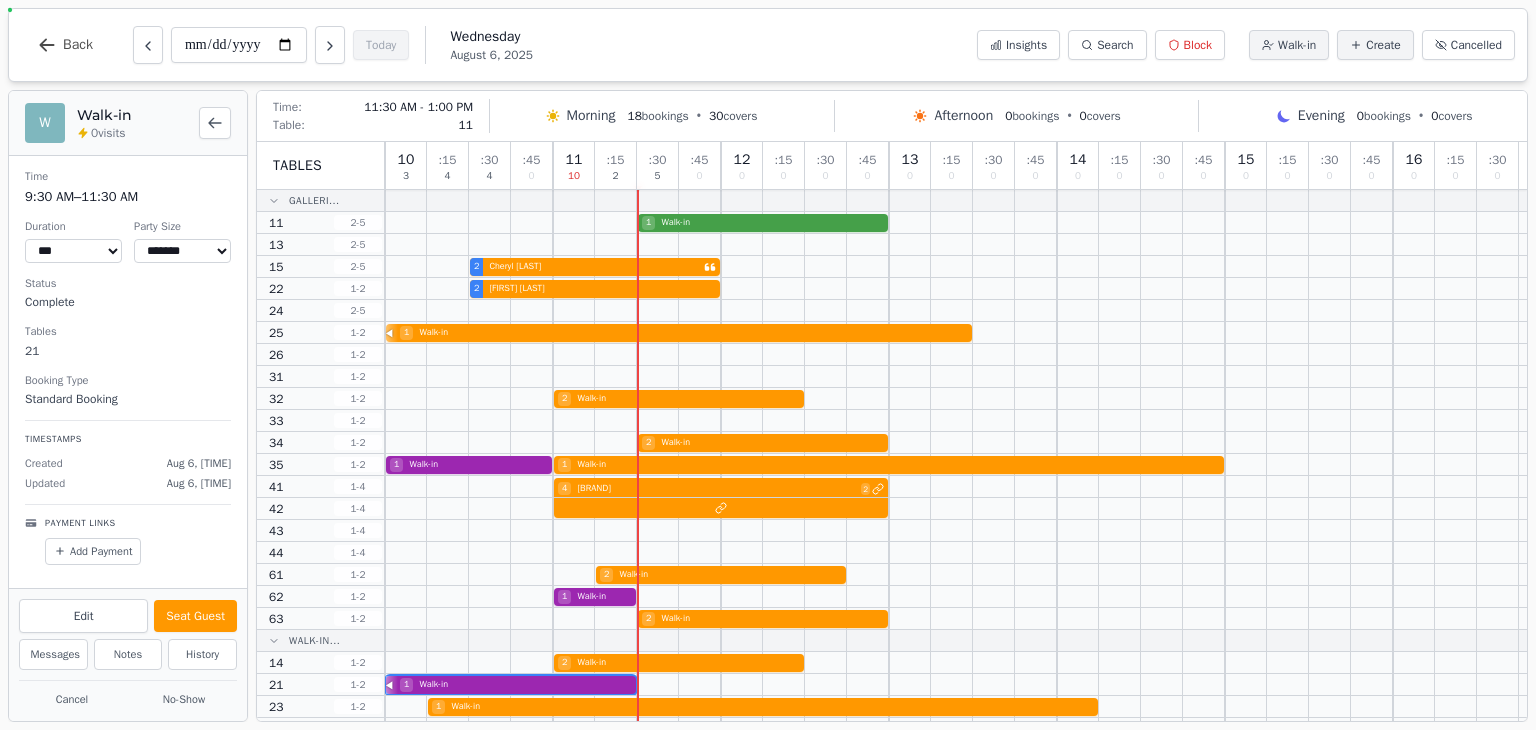 click on "1 Walk-in" at bounding box center (956, 223) 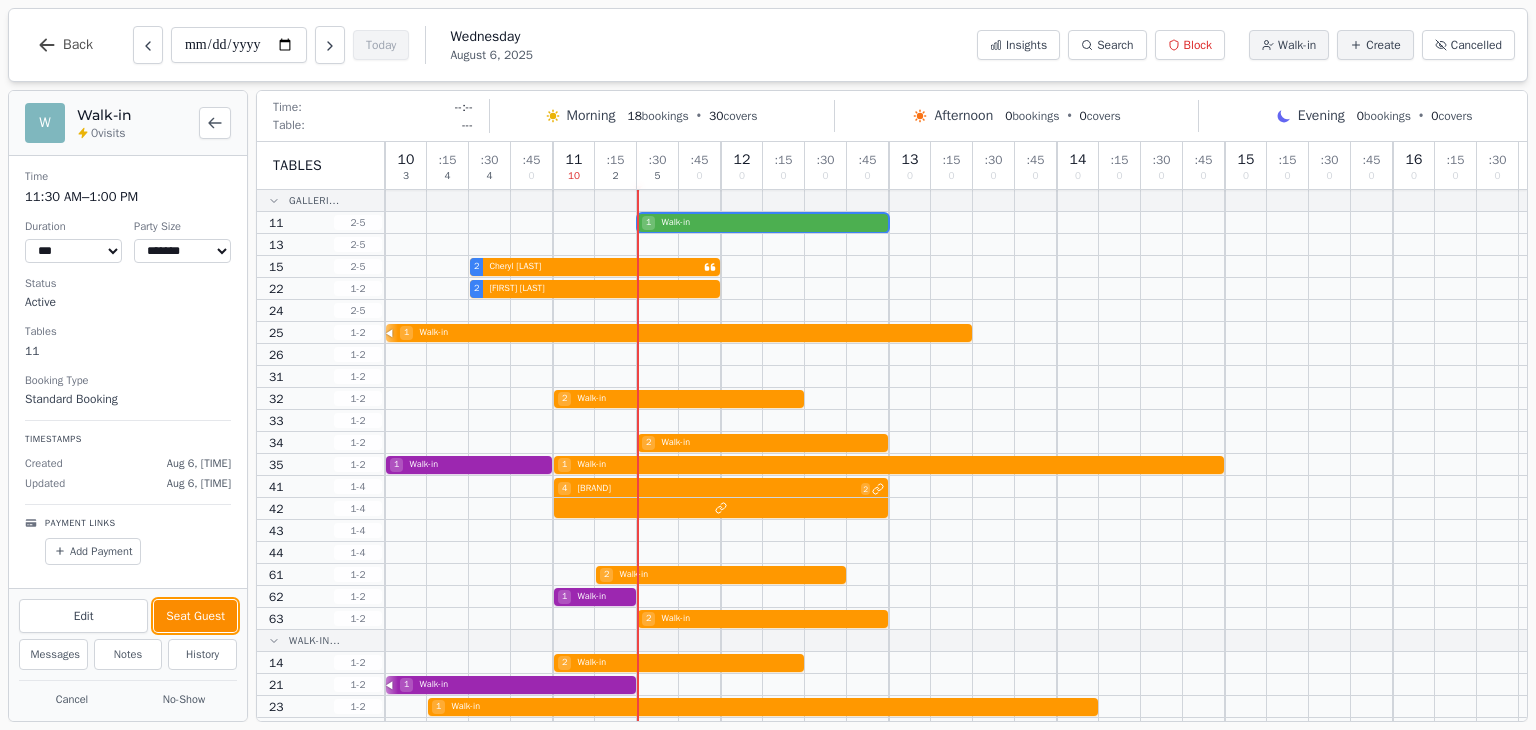 click on "Seat Guest" at bounding box center (195, 616) 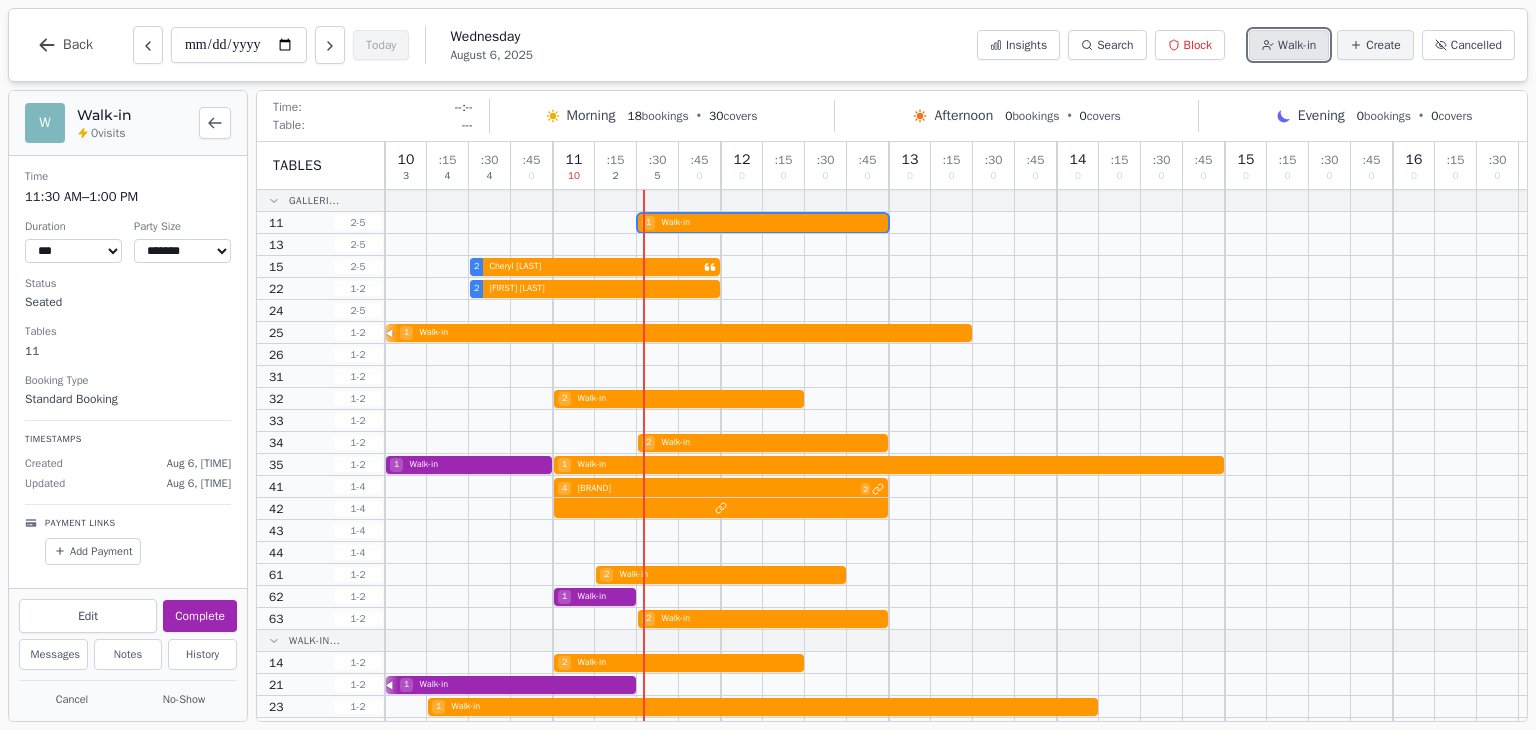 click on "Walk-in" at bounding box center [1289, 45] 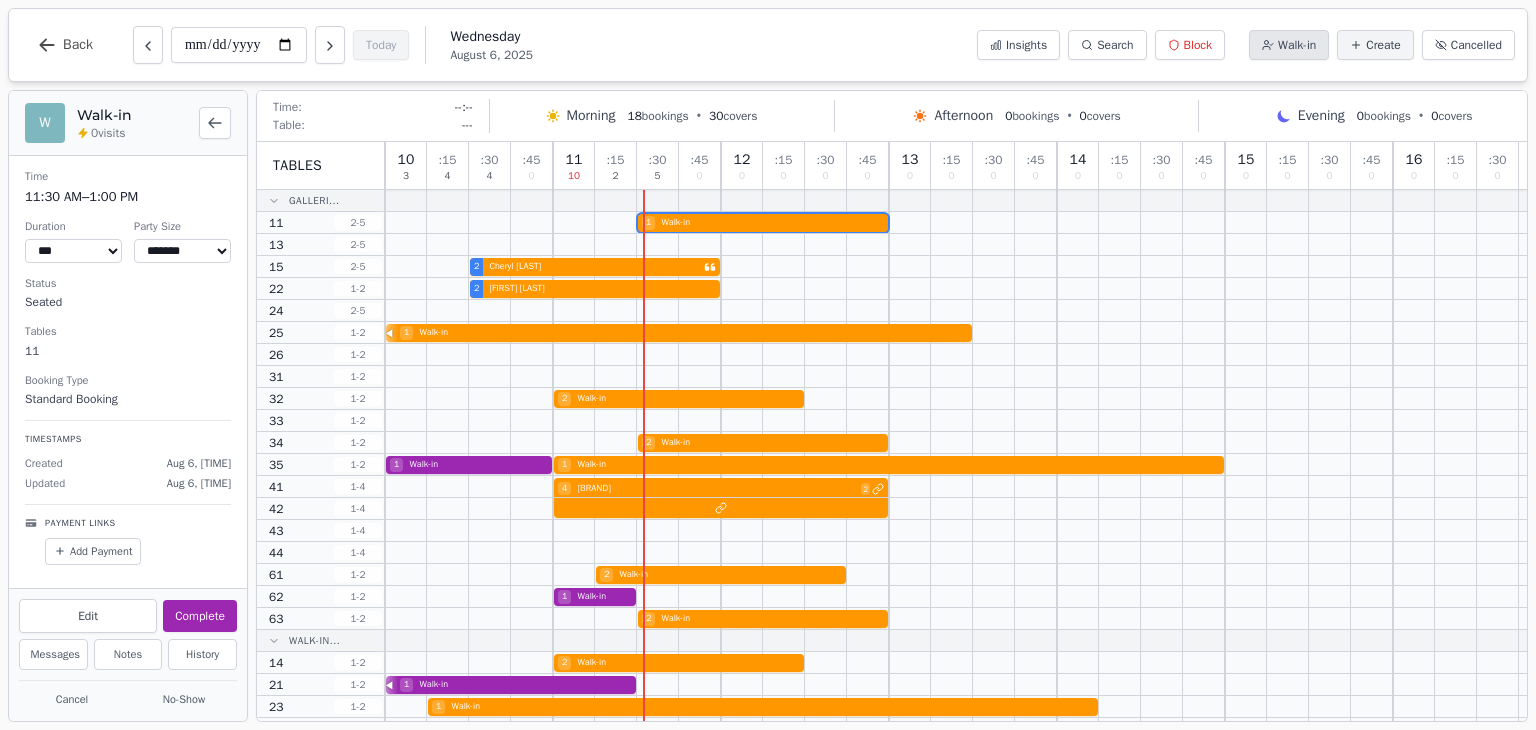 select on "****" 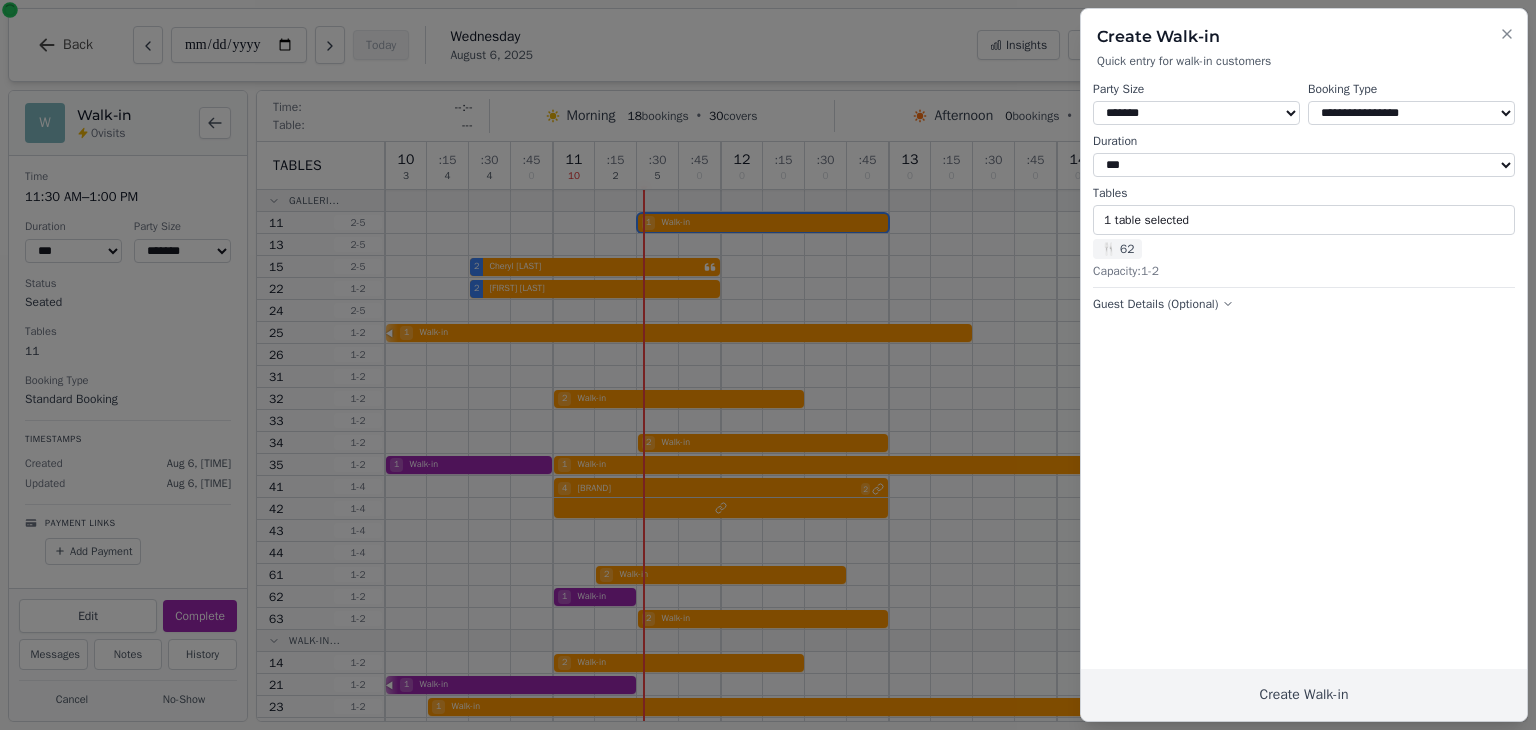 click on "*   ***** *   ****** *   ****** *   ****** *   ****** *   ****** *   ****** *   ****** *   ****** **   ****** **   ****** **   ****** **   ****** **   ****** **   ****** **   ****** **   ****** **   ****** **   ****** **   ****** **   ****** **   ****** **   ****** **   ****** **   ****** **   ****** **   ****** **   ****** **   ****** **   ******" at bounding box center (1196, 113) 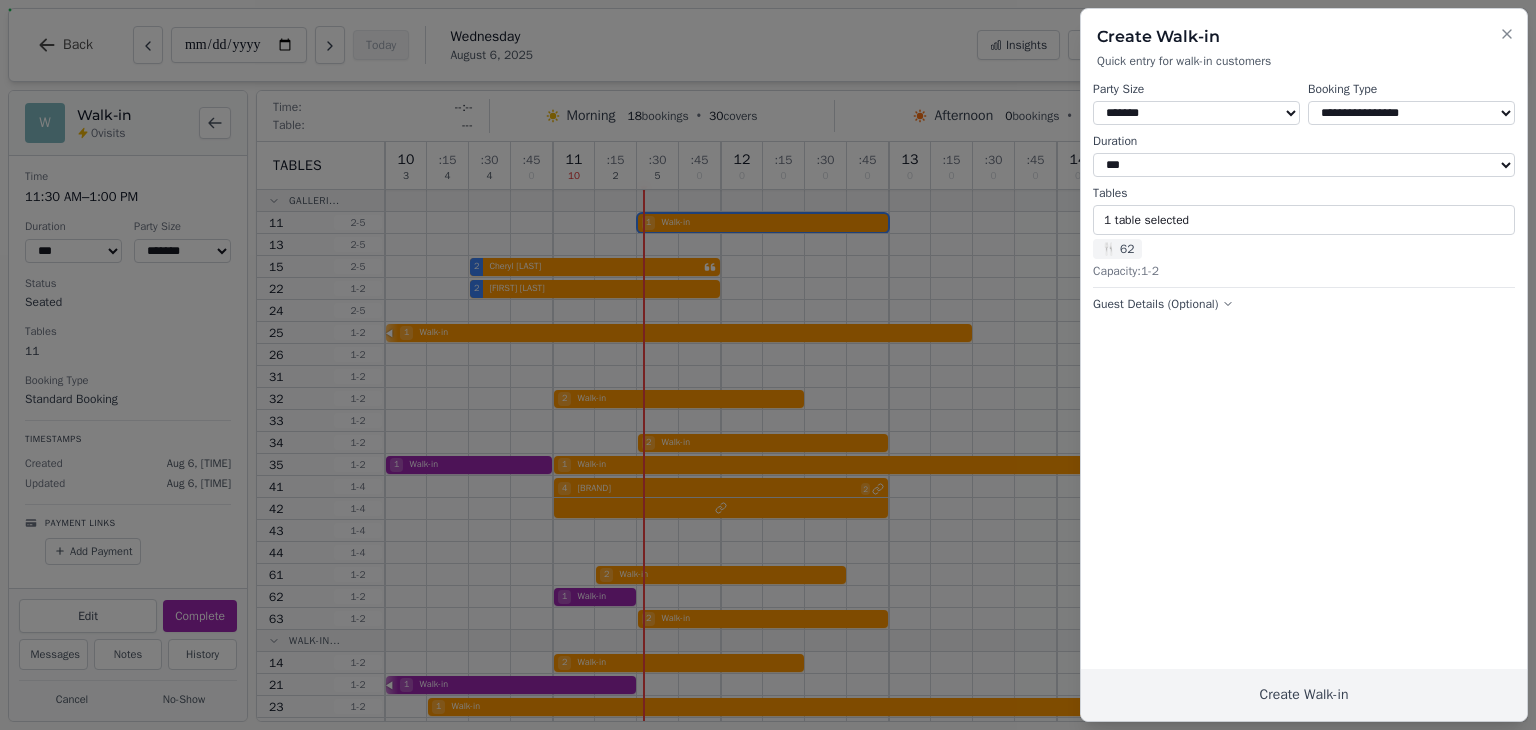 select on "*" 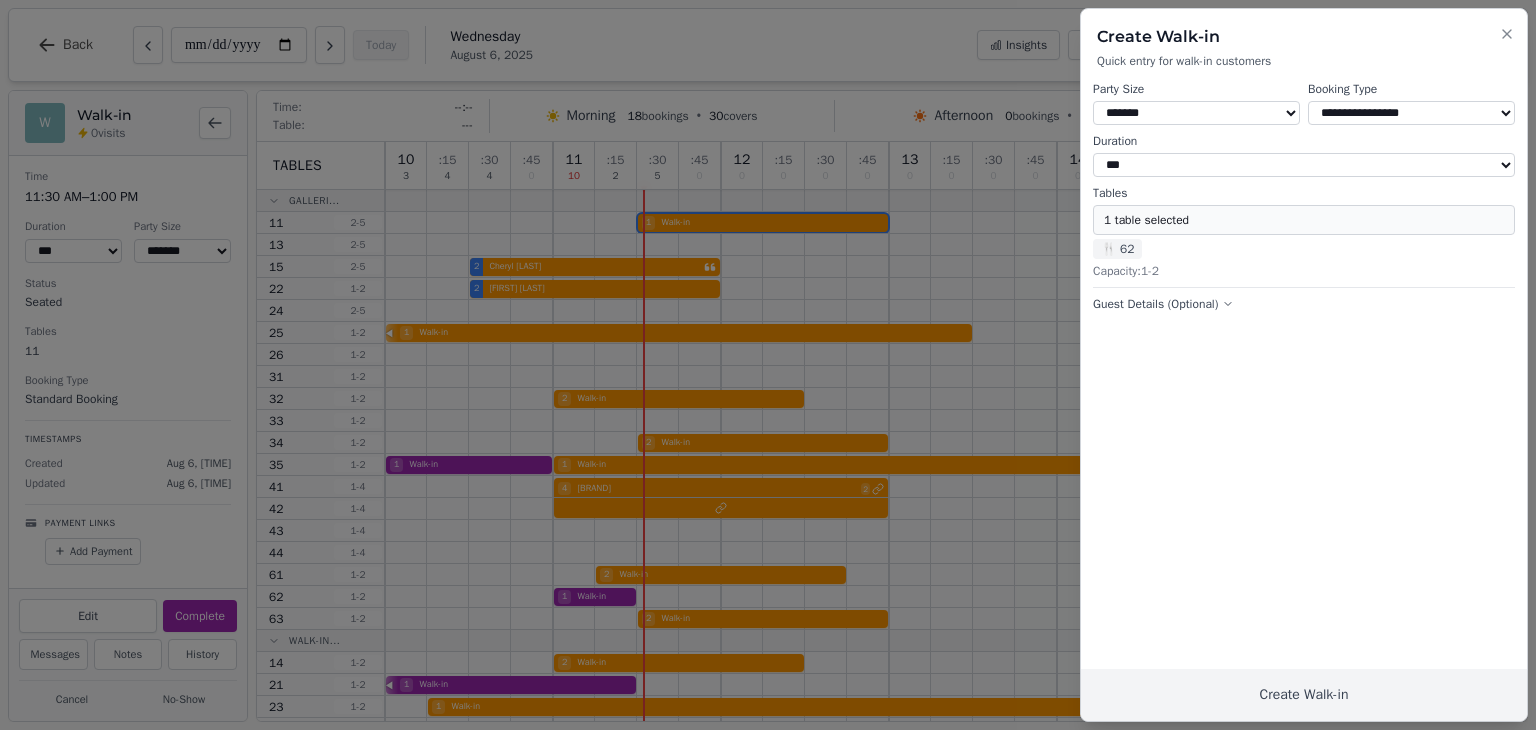 click on "1 table selected" at bounding box center (1304, 220) 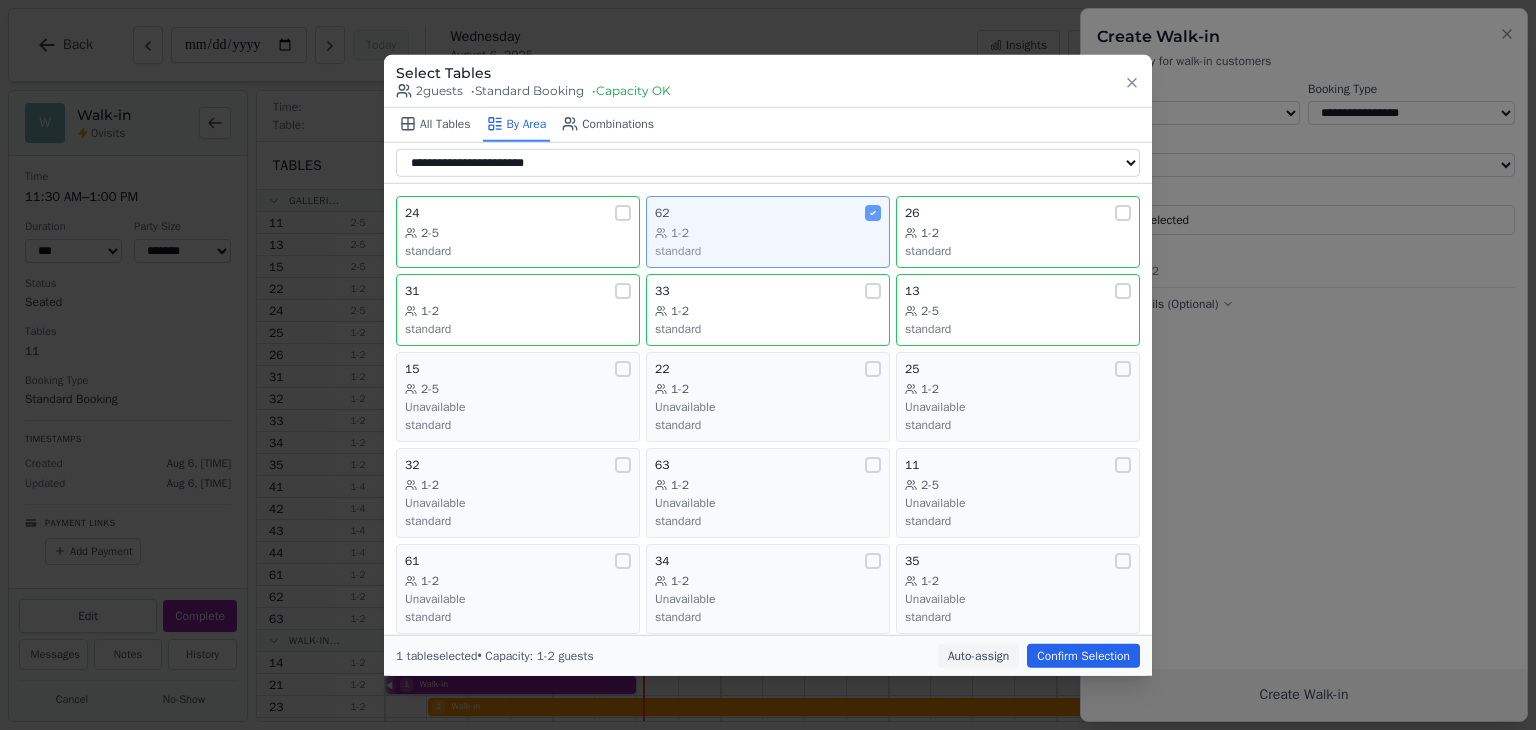 click on "standard" at bounding box center [768, 251] 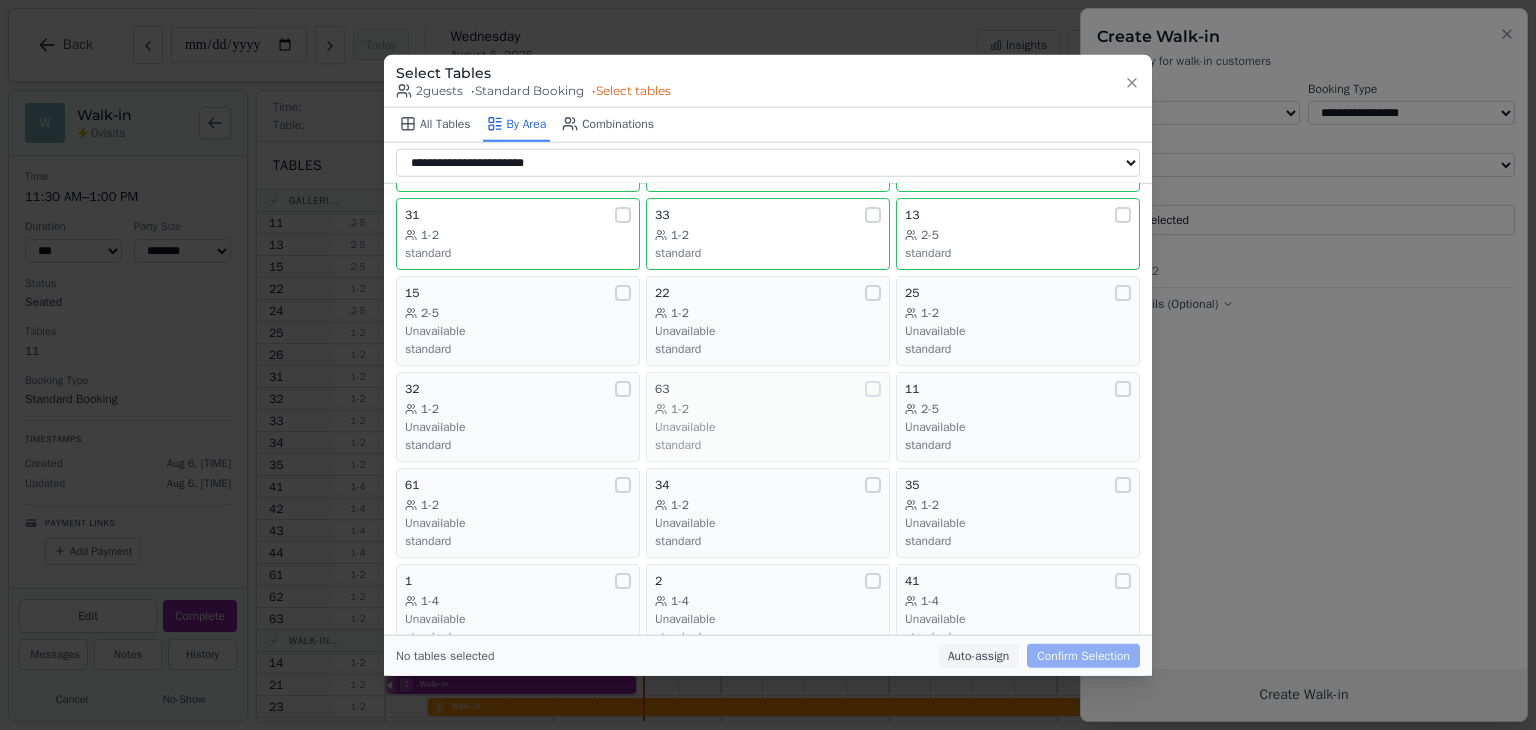 scroll, scrollTop: 72, scrollLeft: 0, axis: vertical 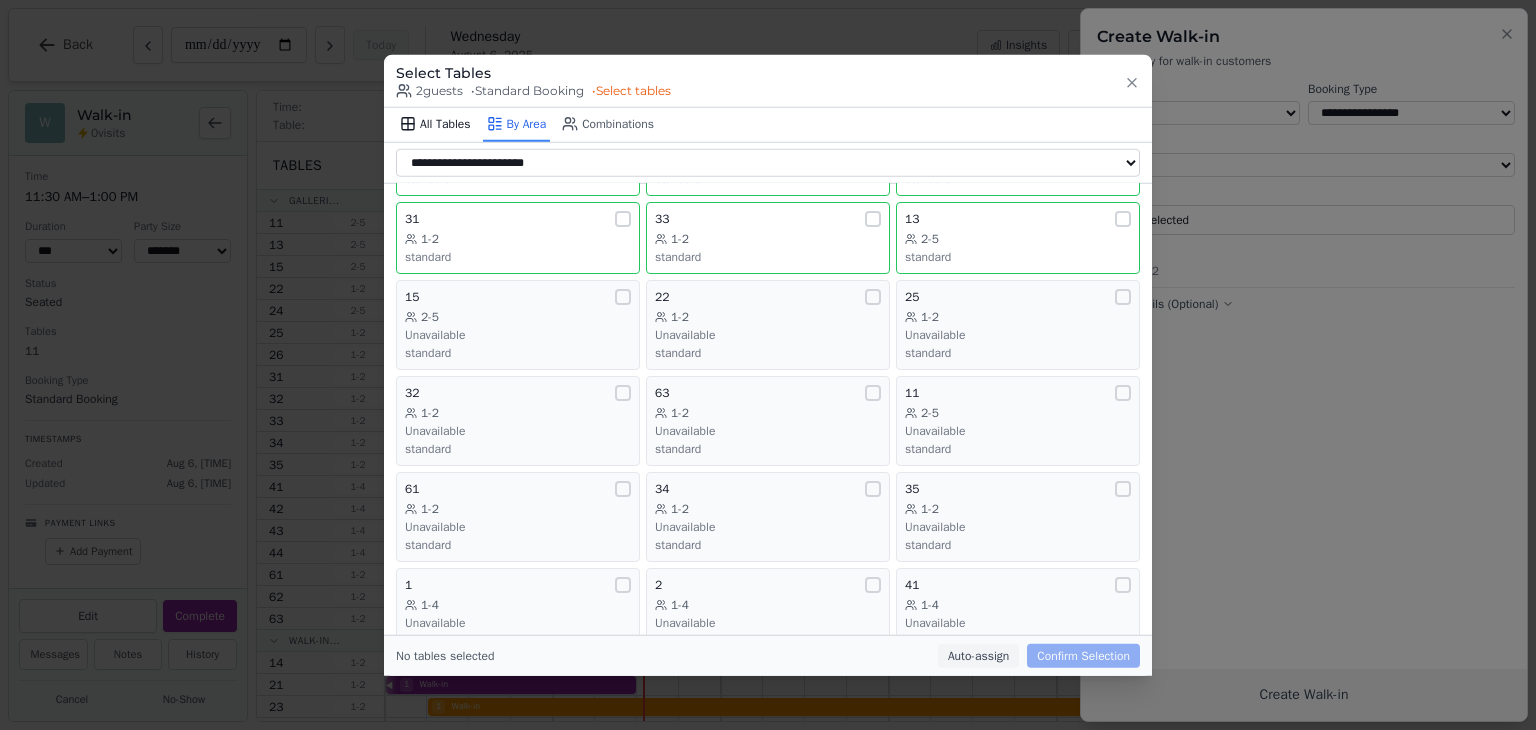 click on "All Tables" at bounding box center (435, 125) 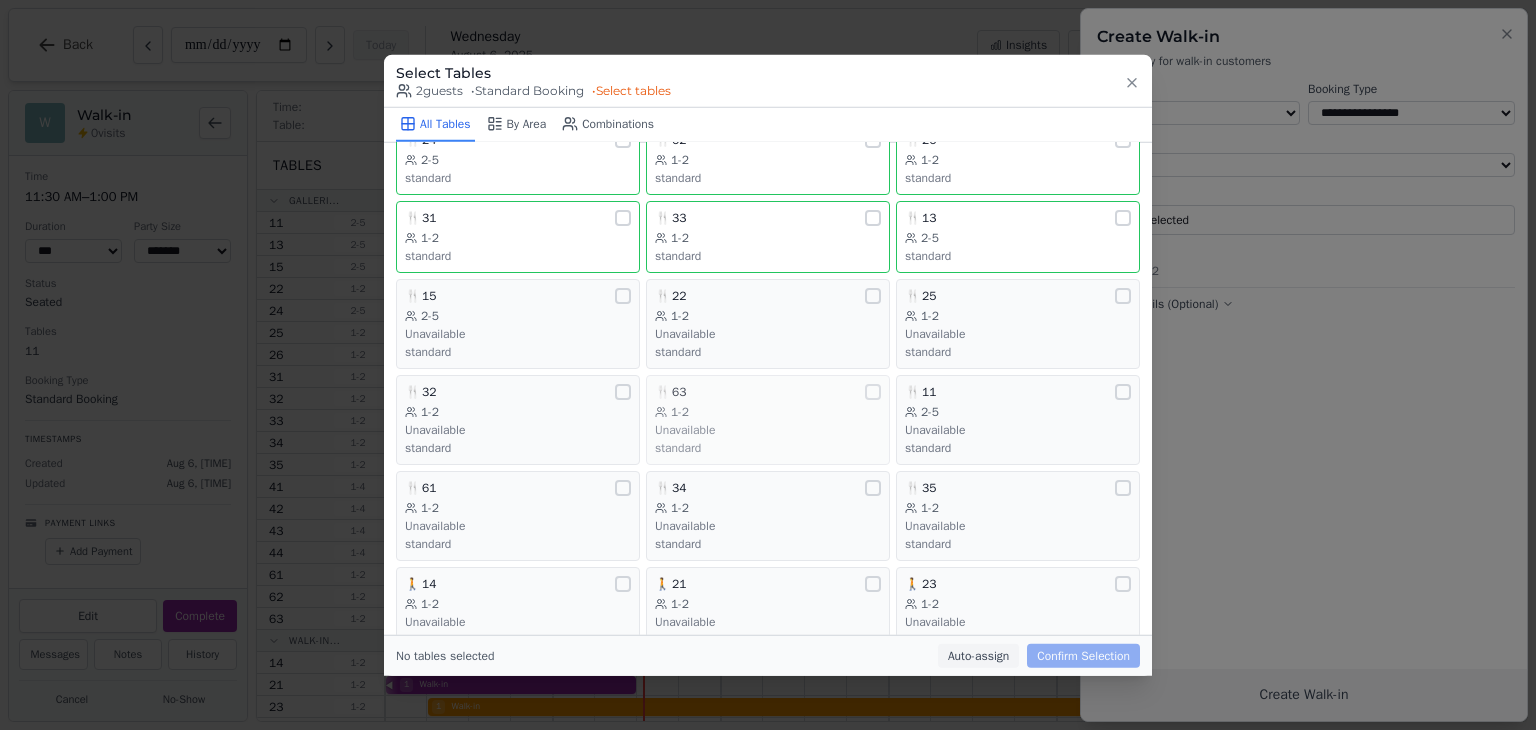 scroll, scrollTop: 0, scrollLeft: 0, axis: both 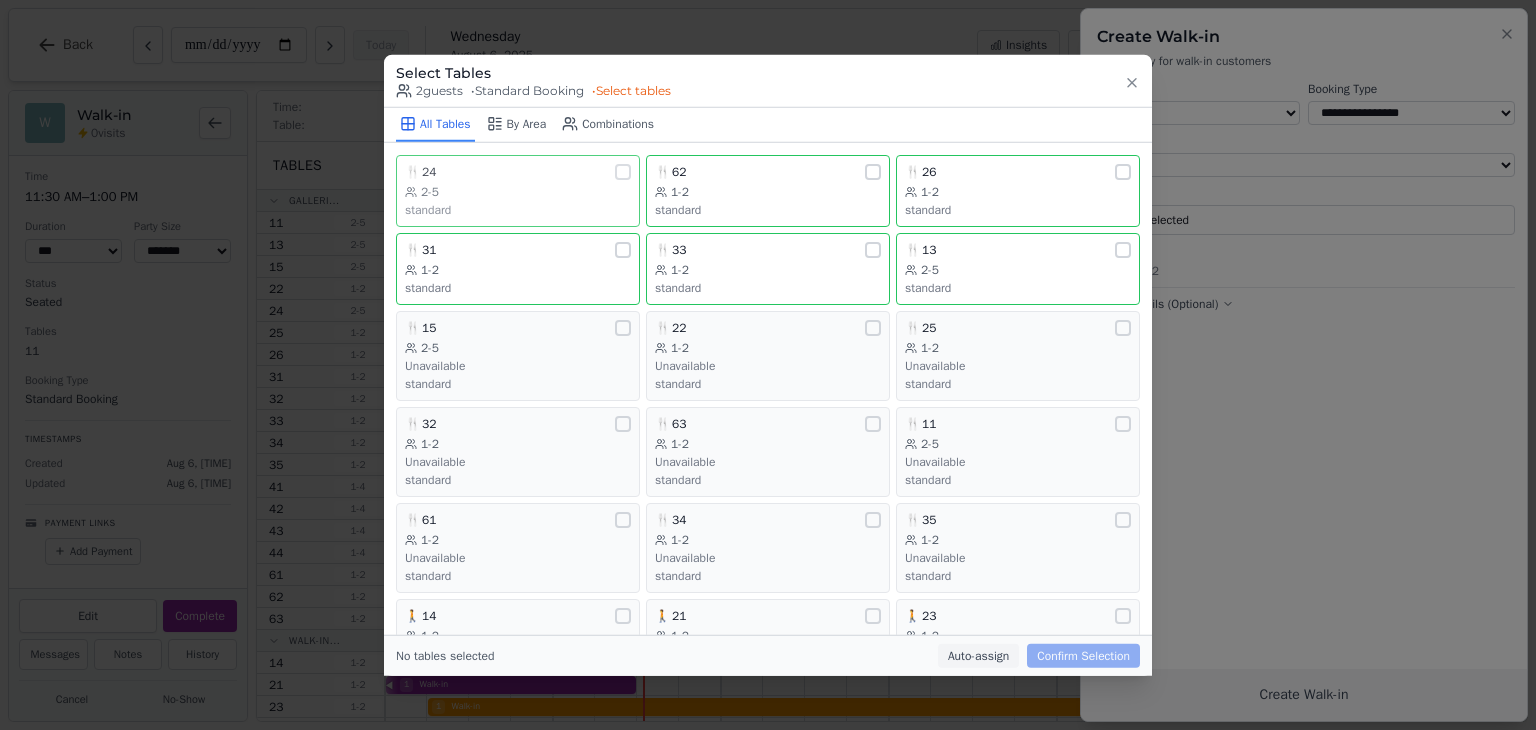 click on "2-5" at bounding box center [518, 192] 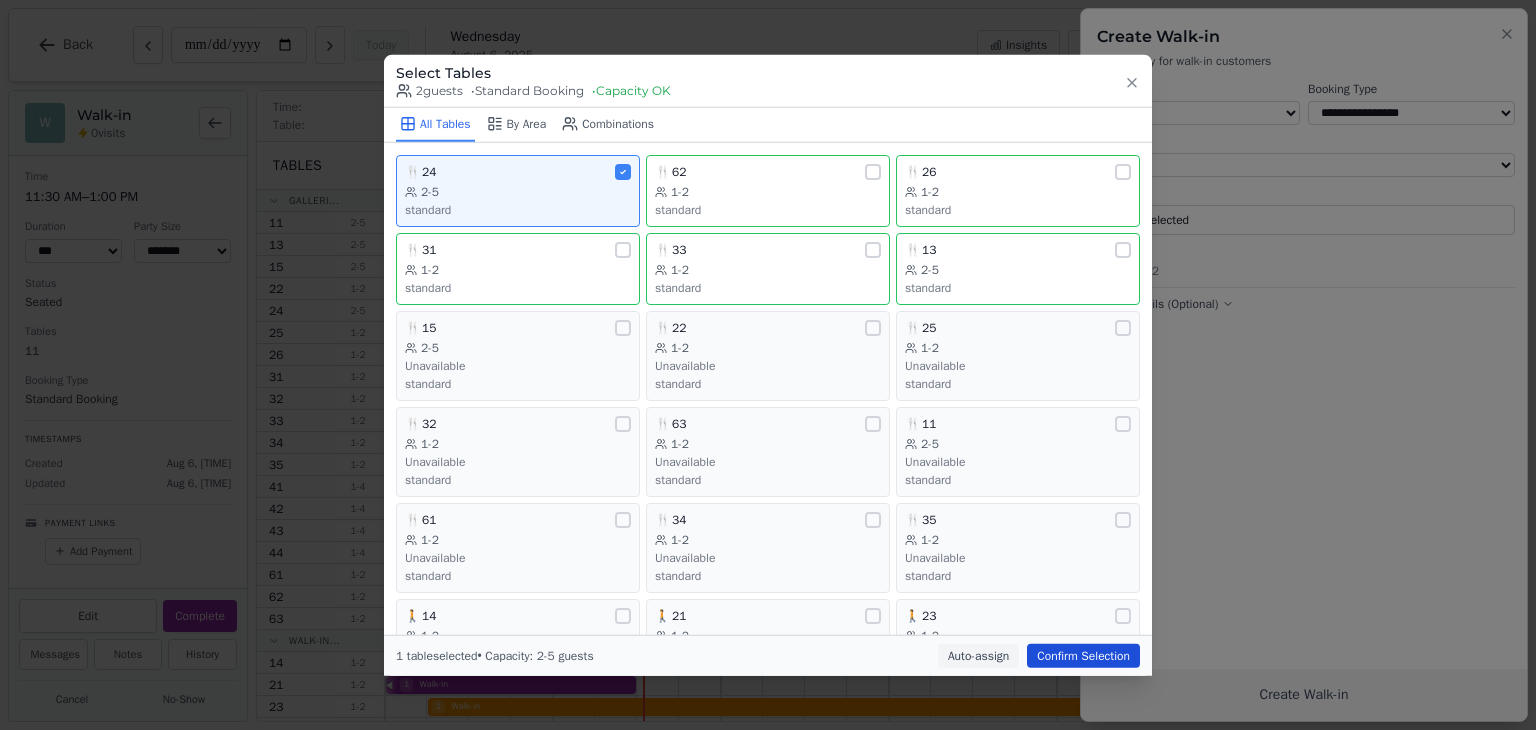 click on "Confirm Selection" at bounding box center (1083, 655) 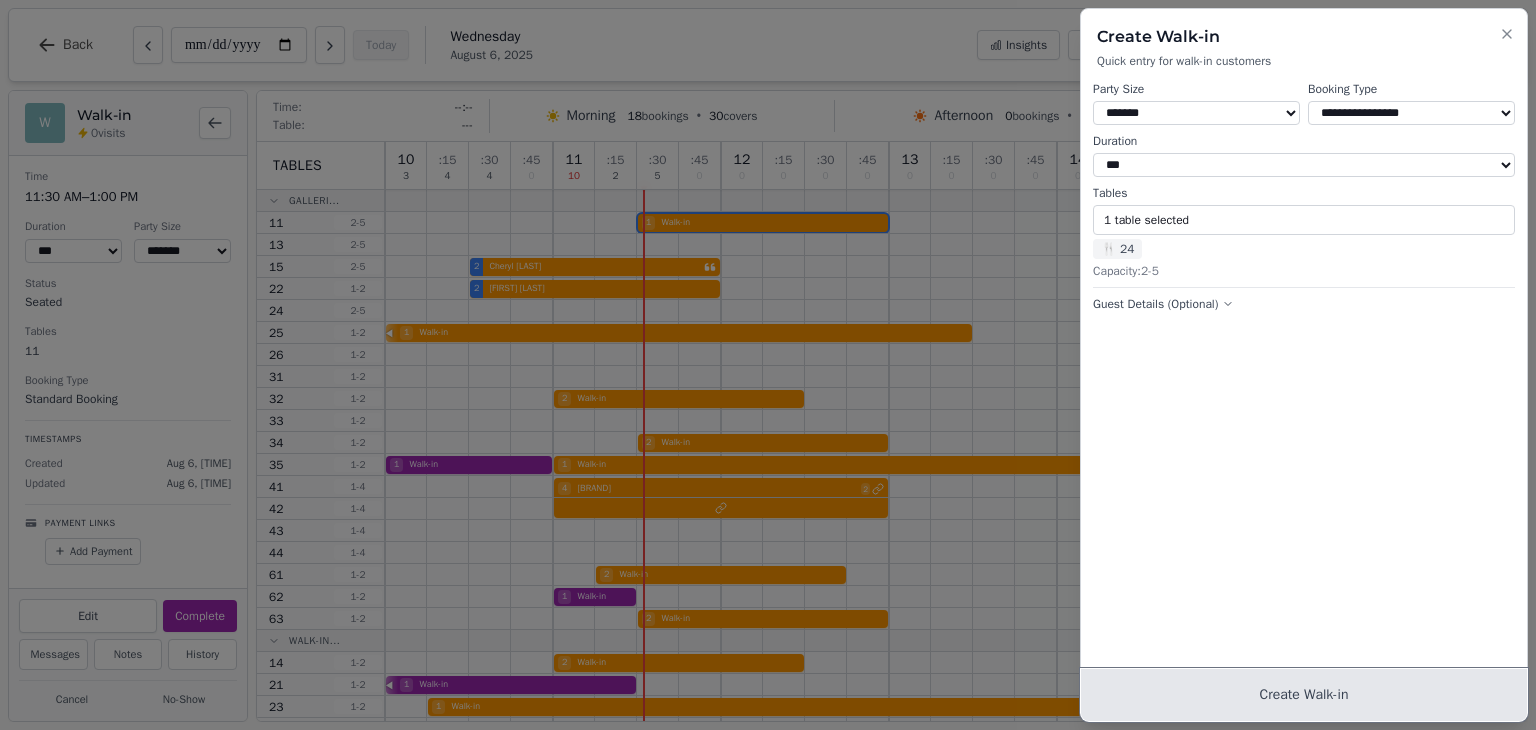 click on "Create Walk-in" at bounding box center [1304, 695] 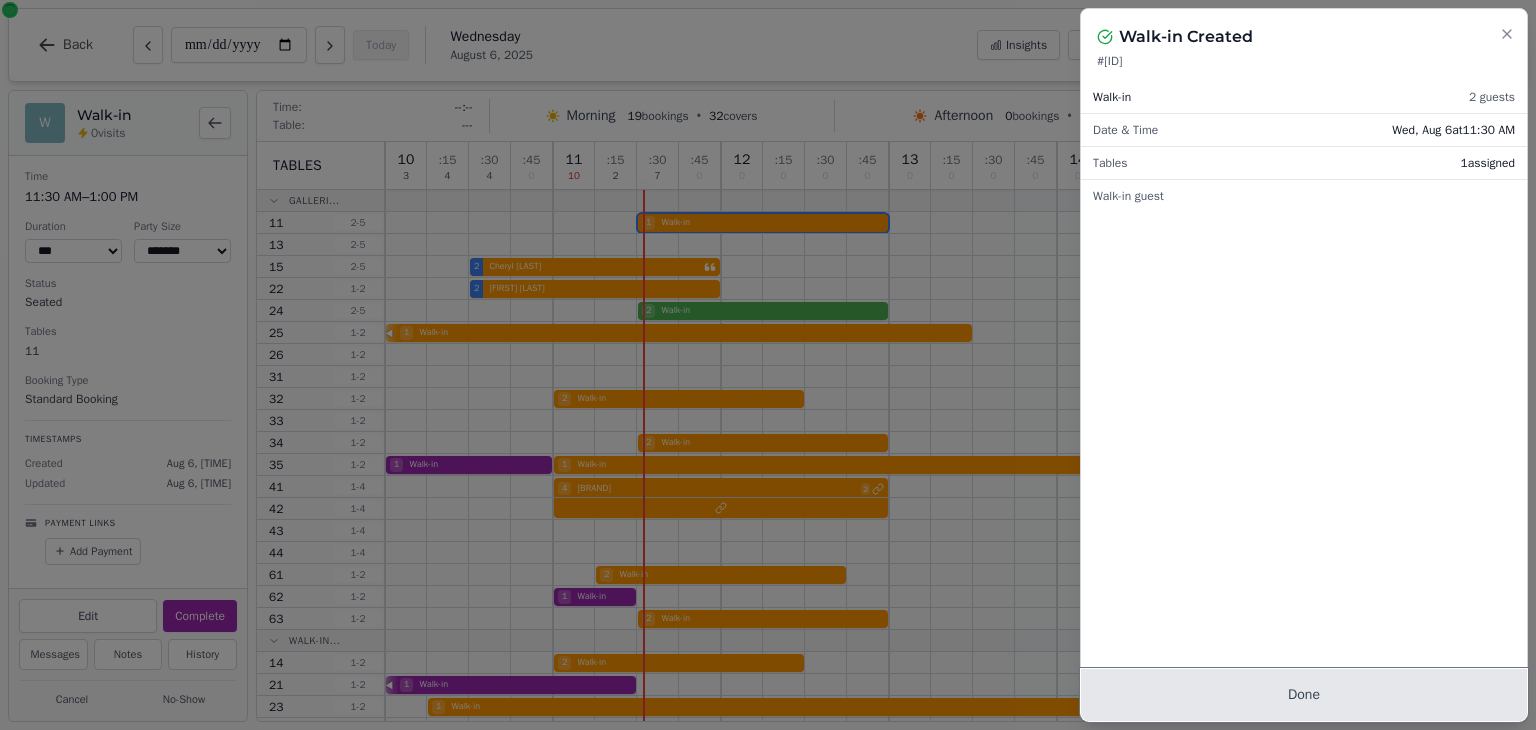 click on "Done" at bounding box center [1304, 695] 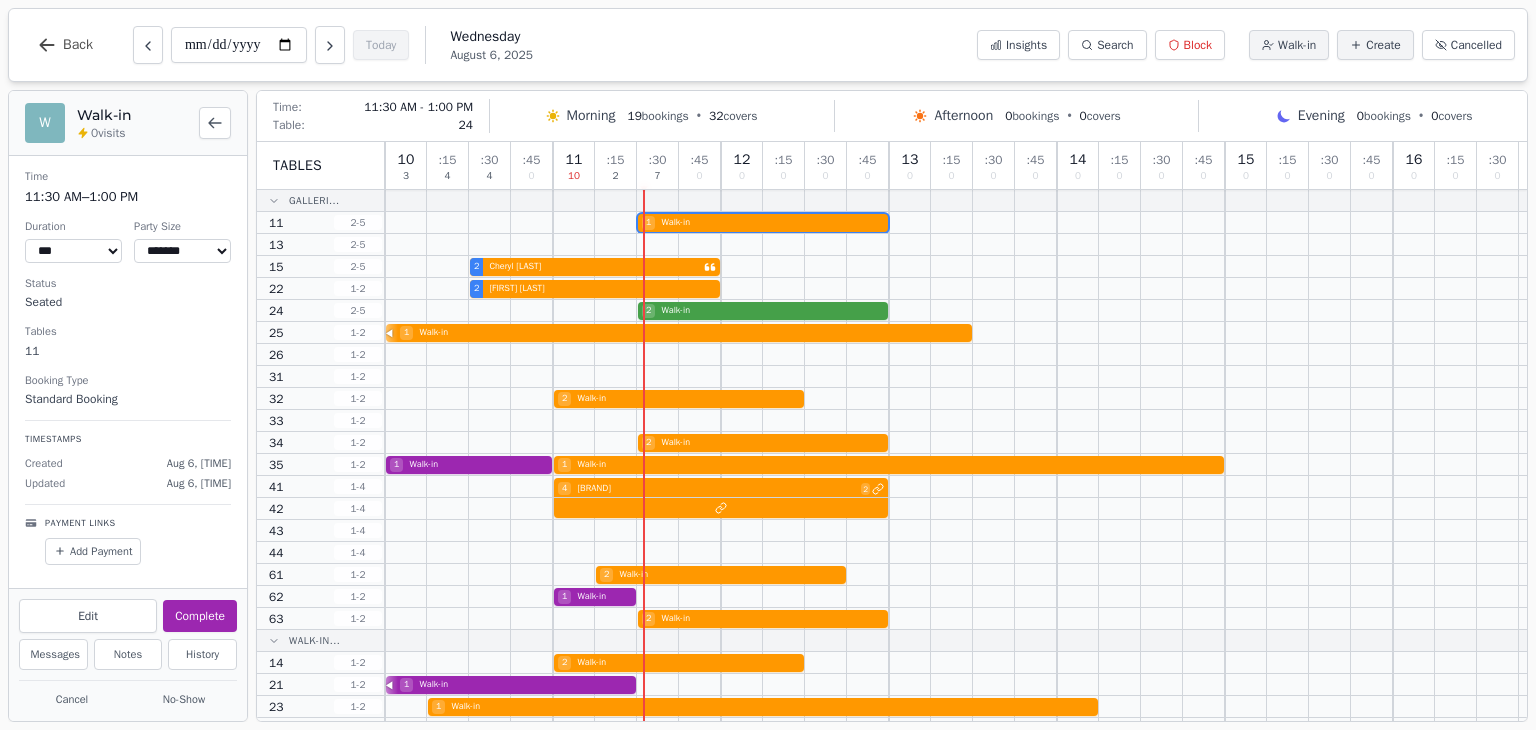 click on "2 Walk-in" at bounding box center (956, 311) 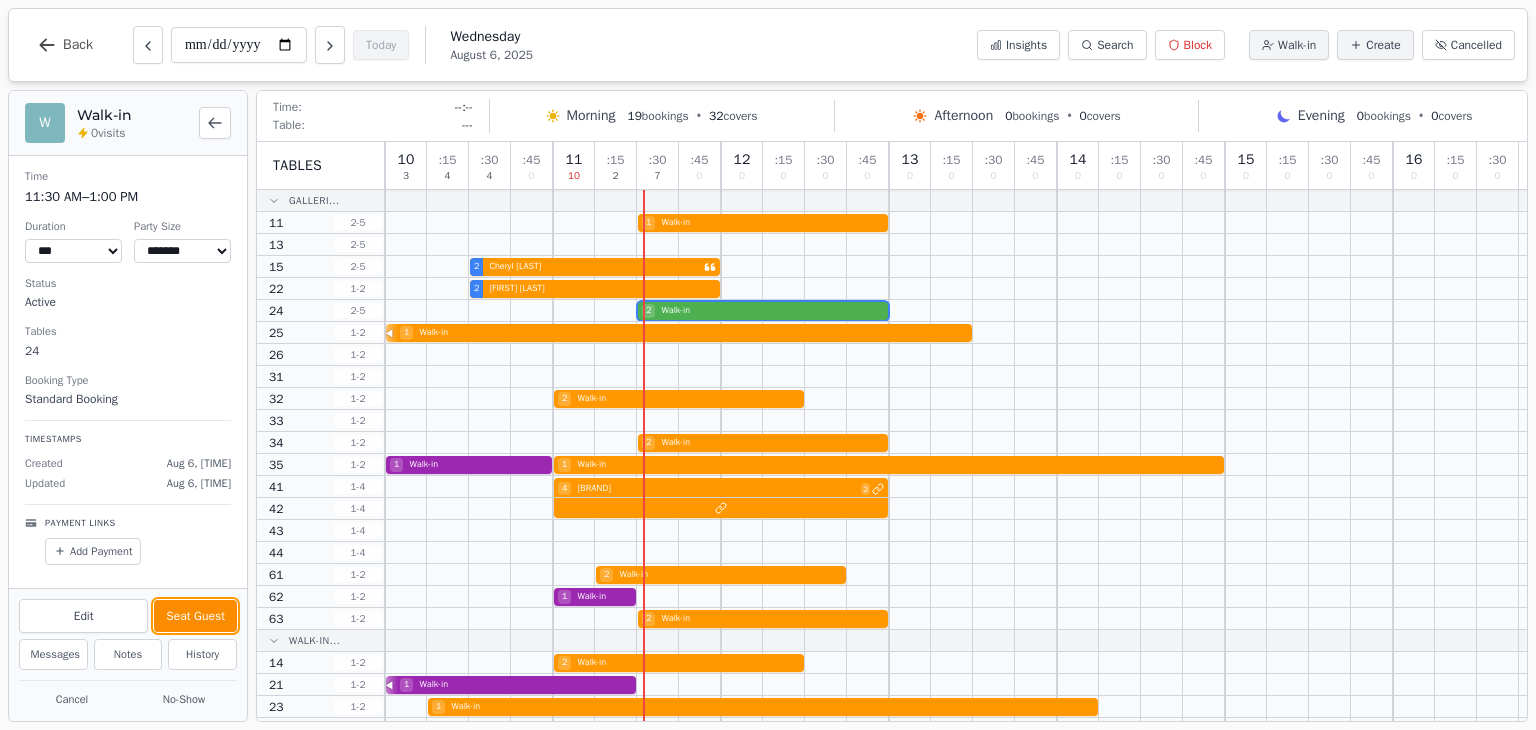 click on "Seat Guest" at bounding box center [195, 616] 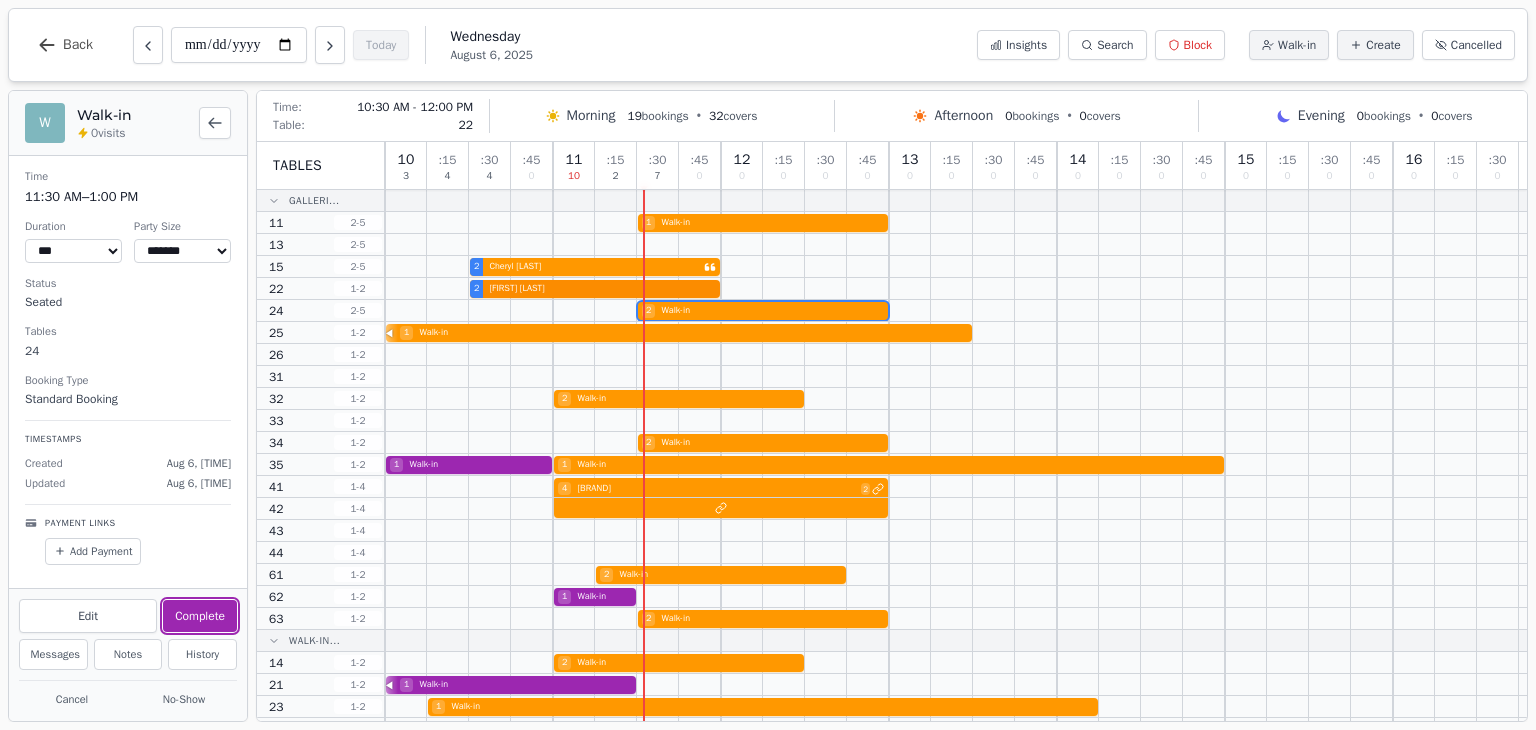 click on "2 [FIRST]   [LAST]" at bounding box center [956, 289] 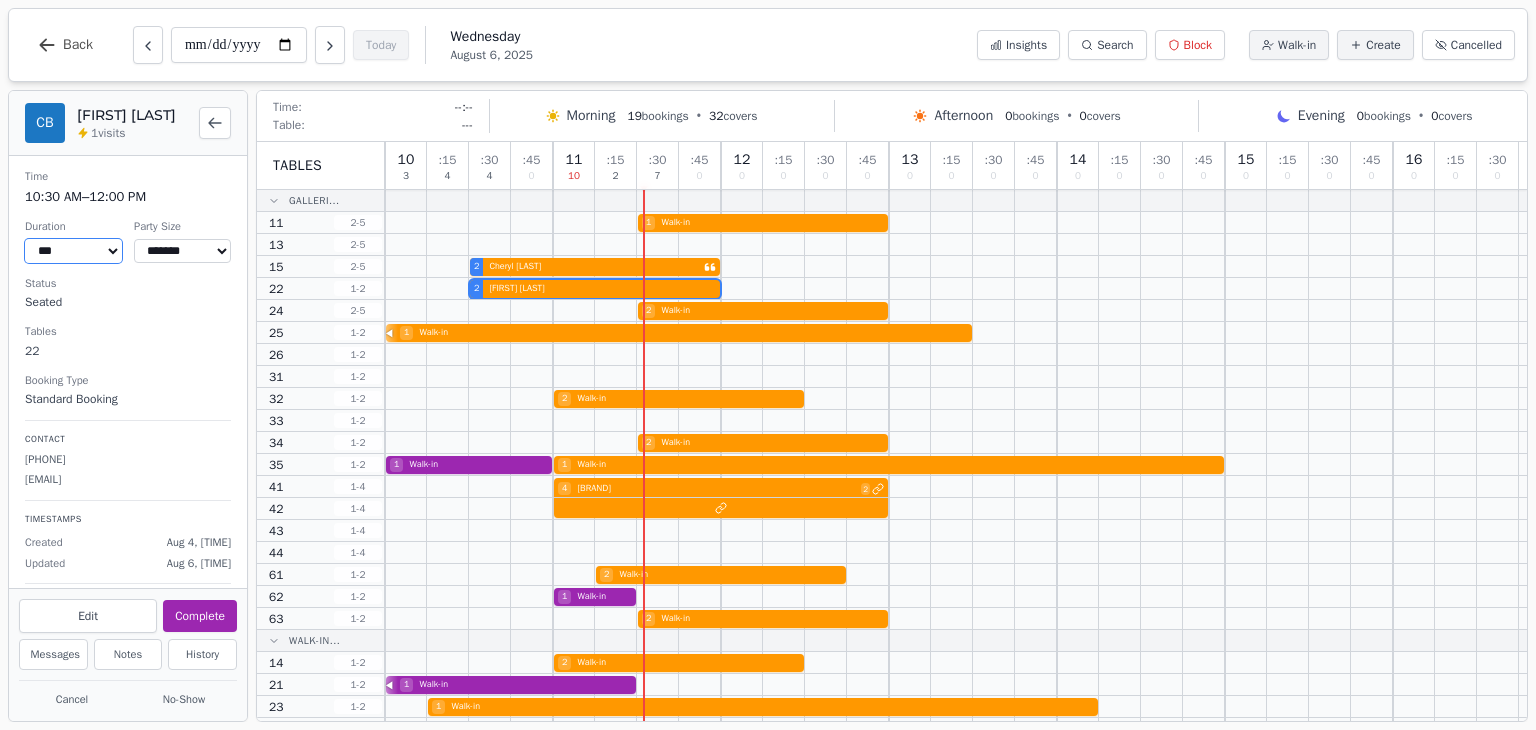 click on "*** *** *** ***** ****** ****** ****** ***** ****** ****** ****** ***** ****** ****** ****** *****" at bounding box center (73, 251) 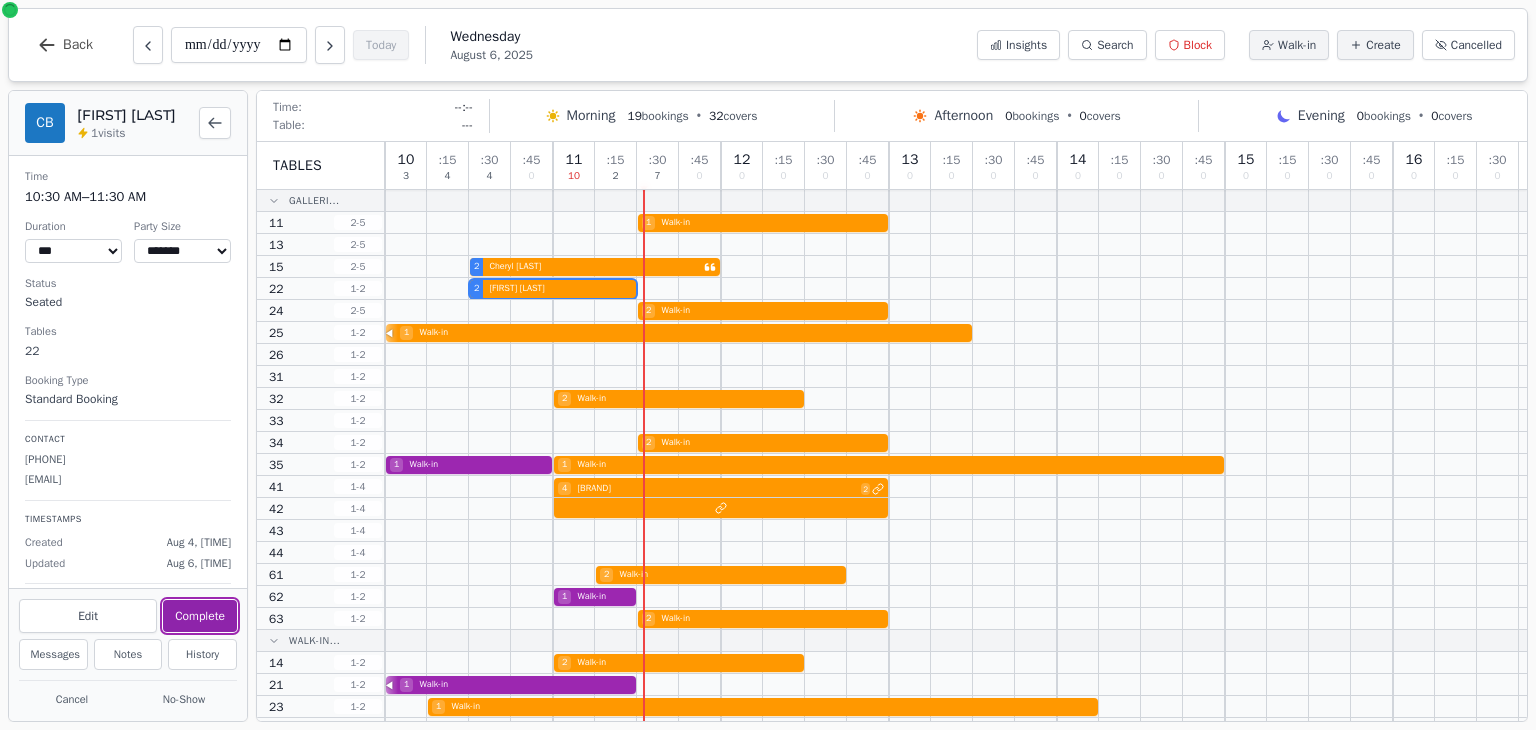 click on "Complete" at bounding box center [200, 616] 